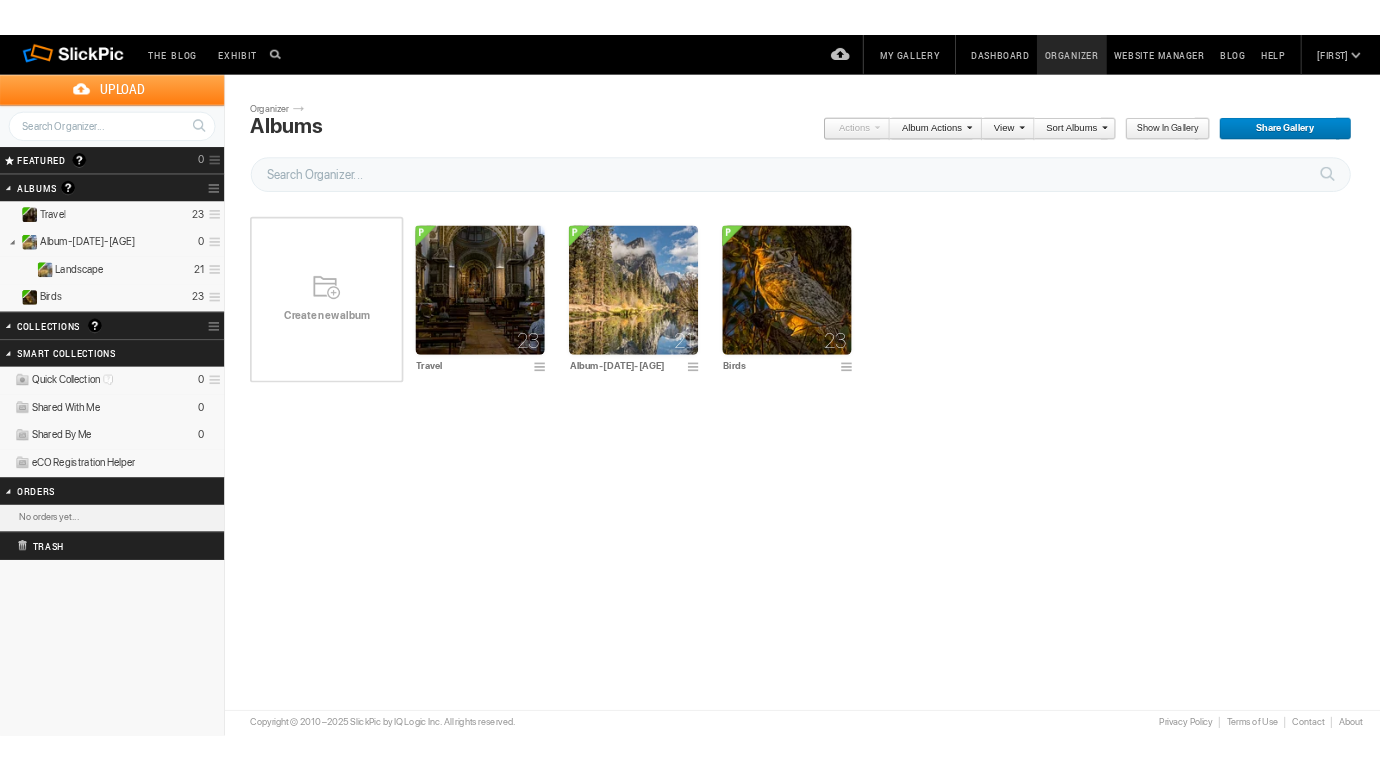 scroll, scrollTop: 0, scrollLeft: 0, axis: both 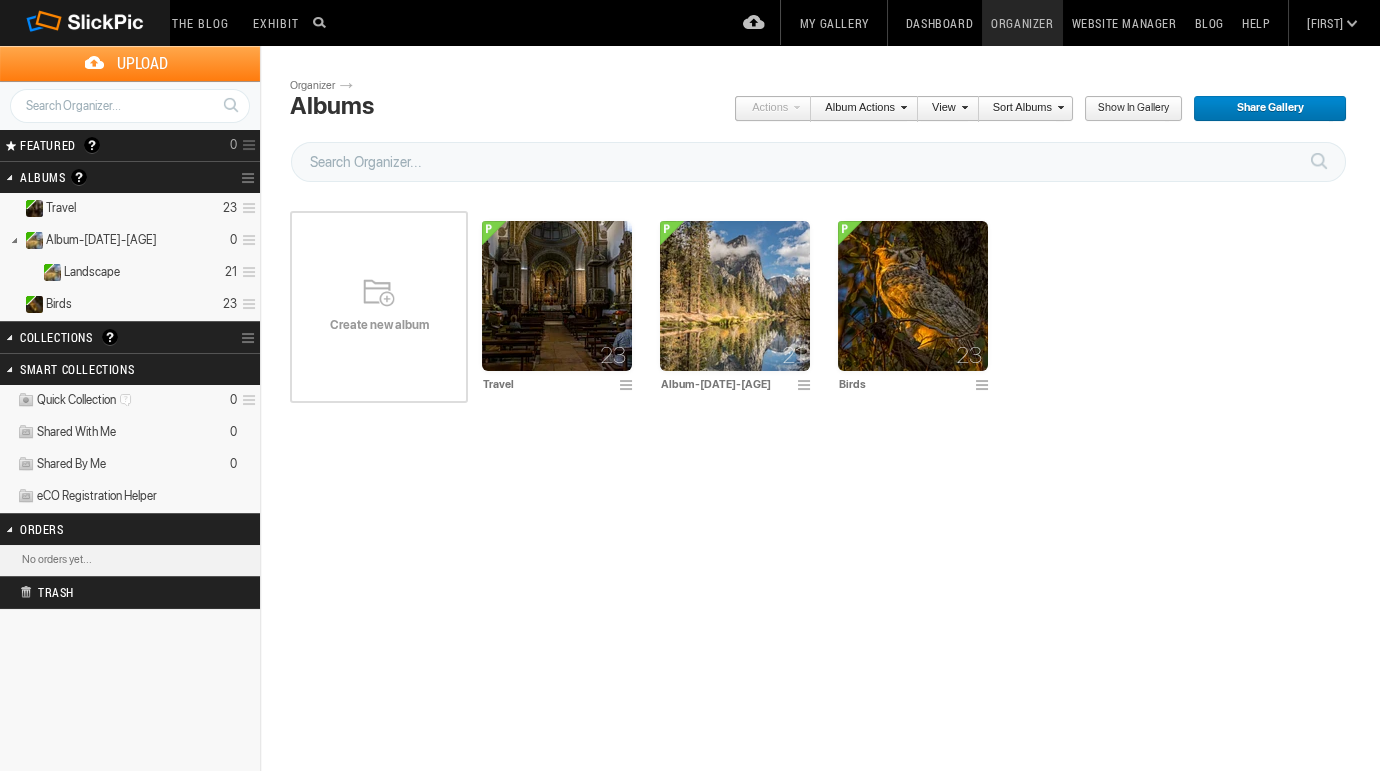 click at bounding box center (962, 107) 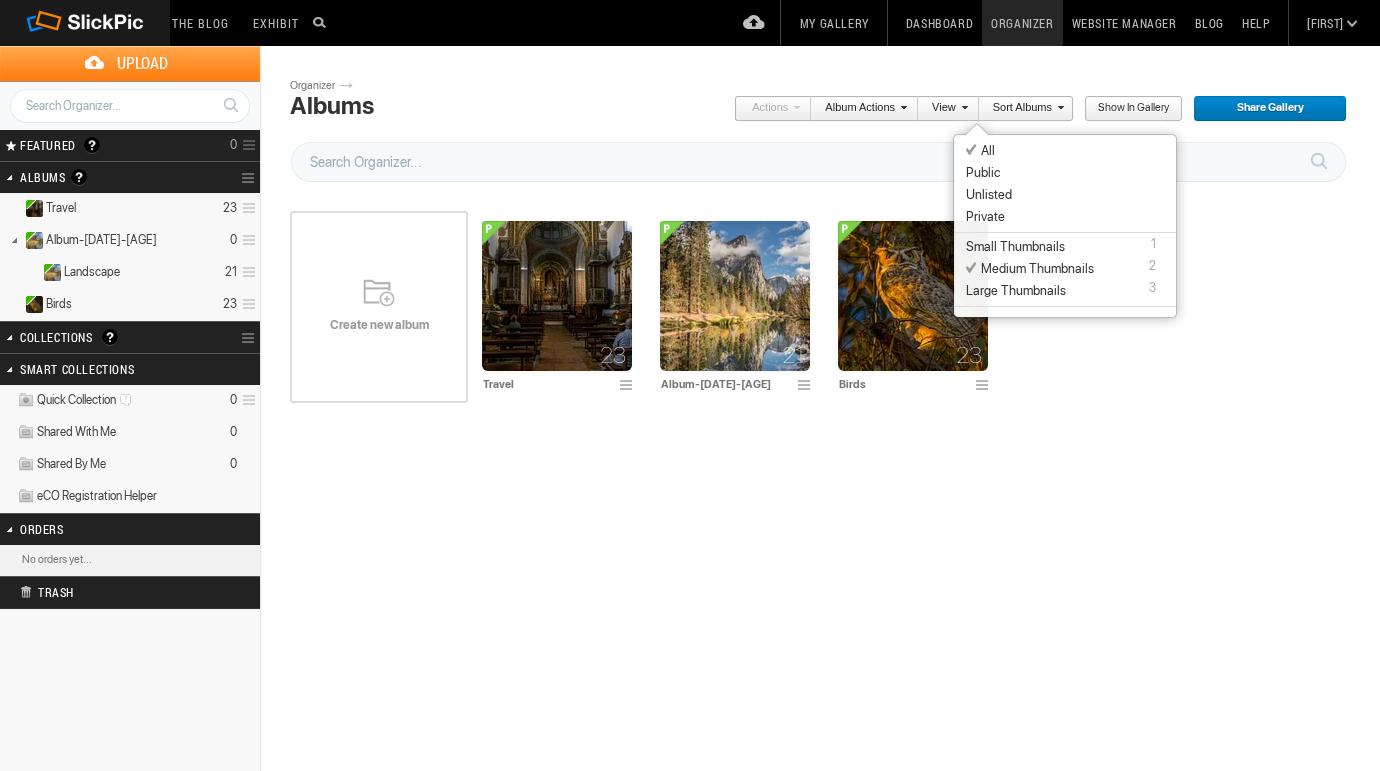 click on "Public" at bounding box center (983, 173) 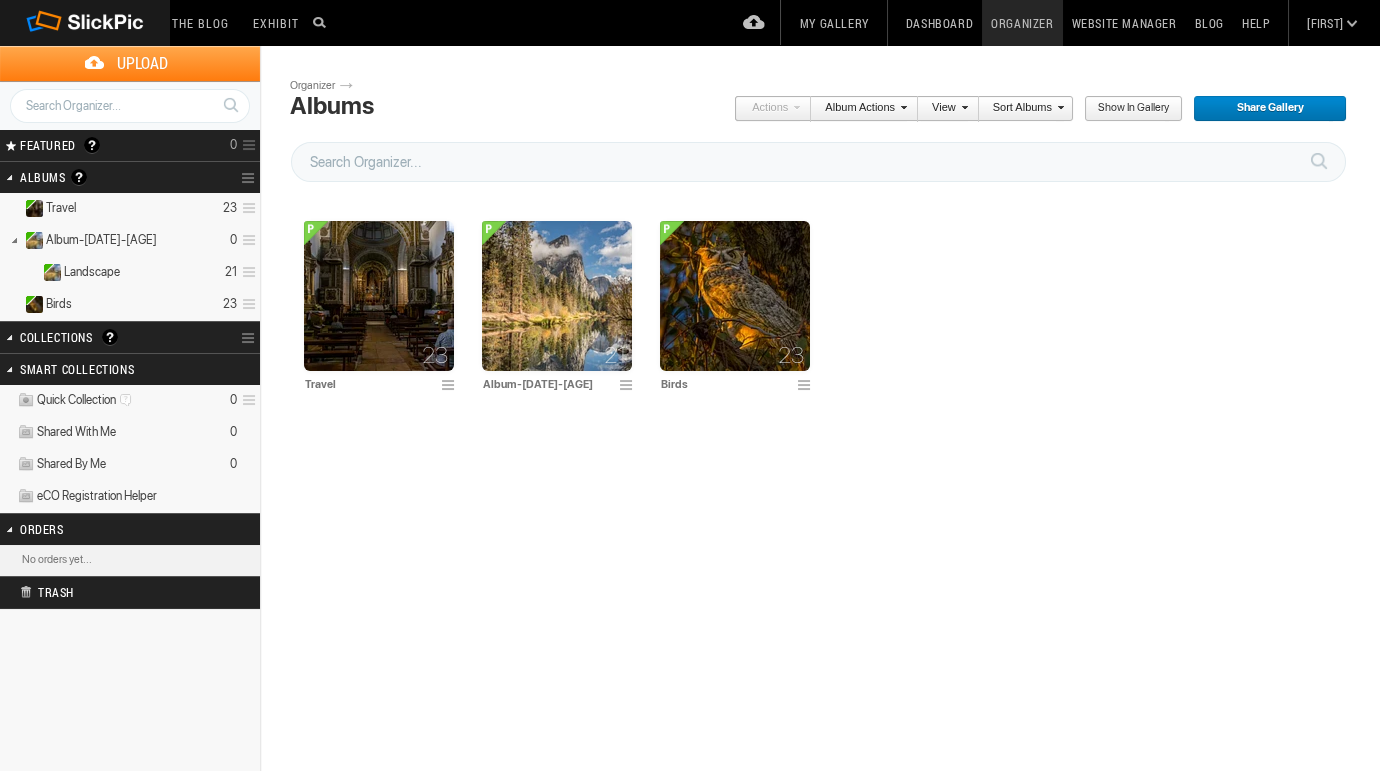 click on "View" at bounding box center [943, 109] 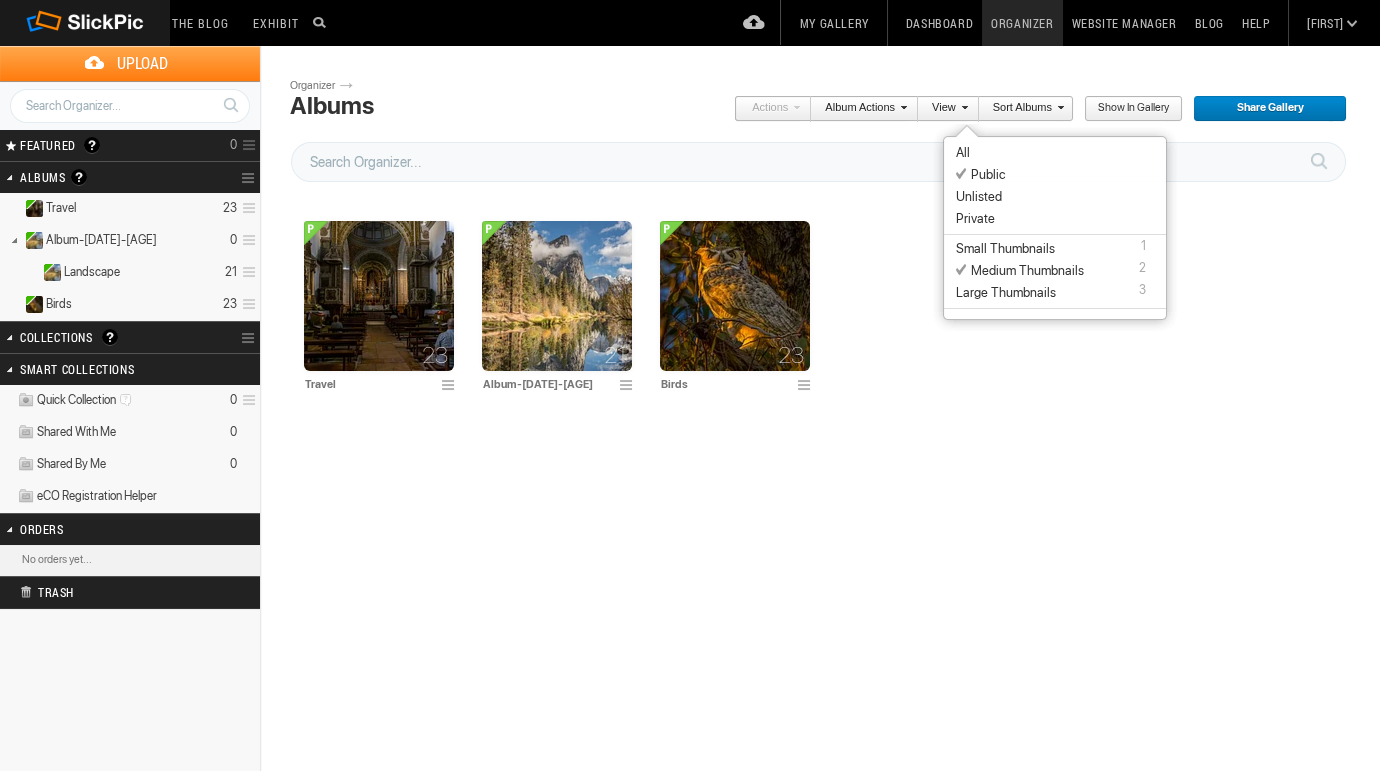 click on "View" at bounding box center (943, 109) 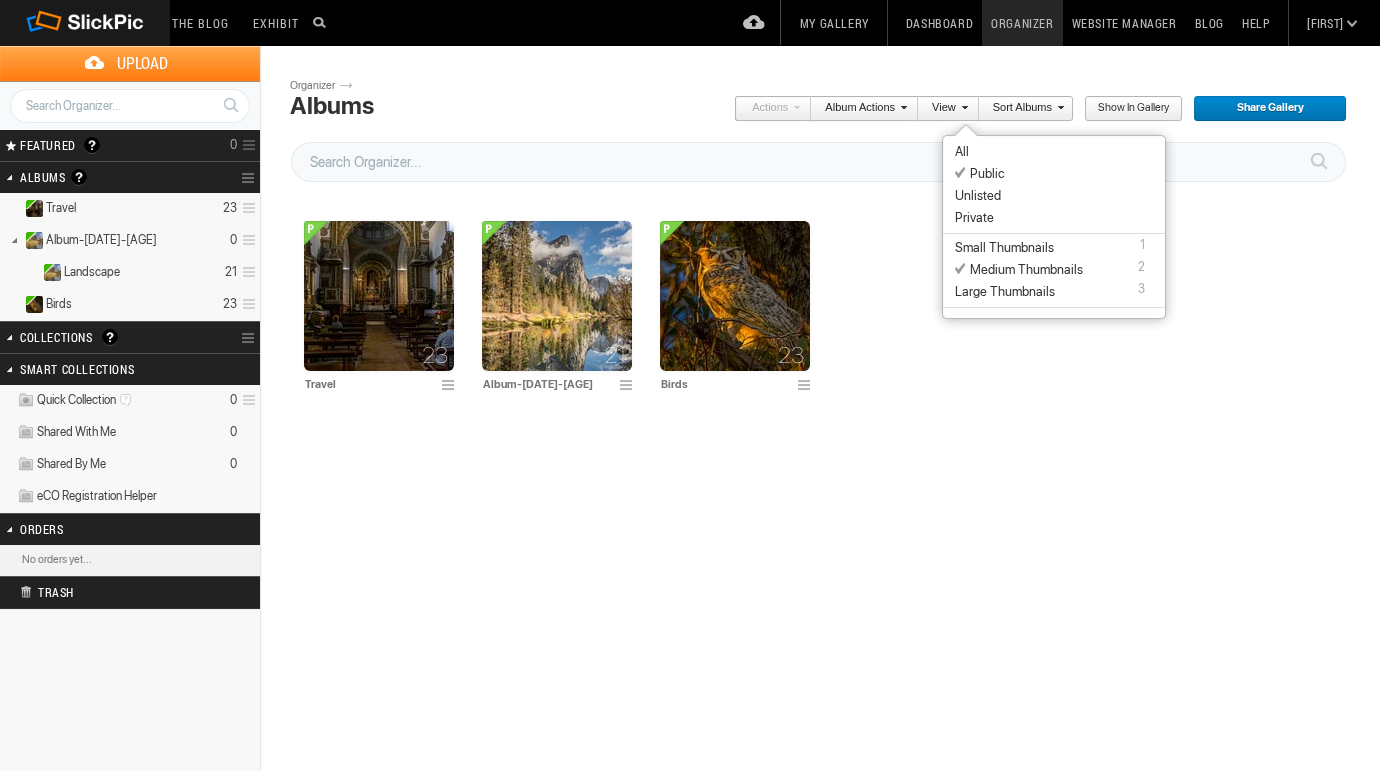 click on "Need Group Upload?
Create new album
23
Travel
Drop photos here
21
Album-2025-07-10-214
Drop photos here
23 Birds" at bounding box center [828, 307] 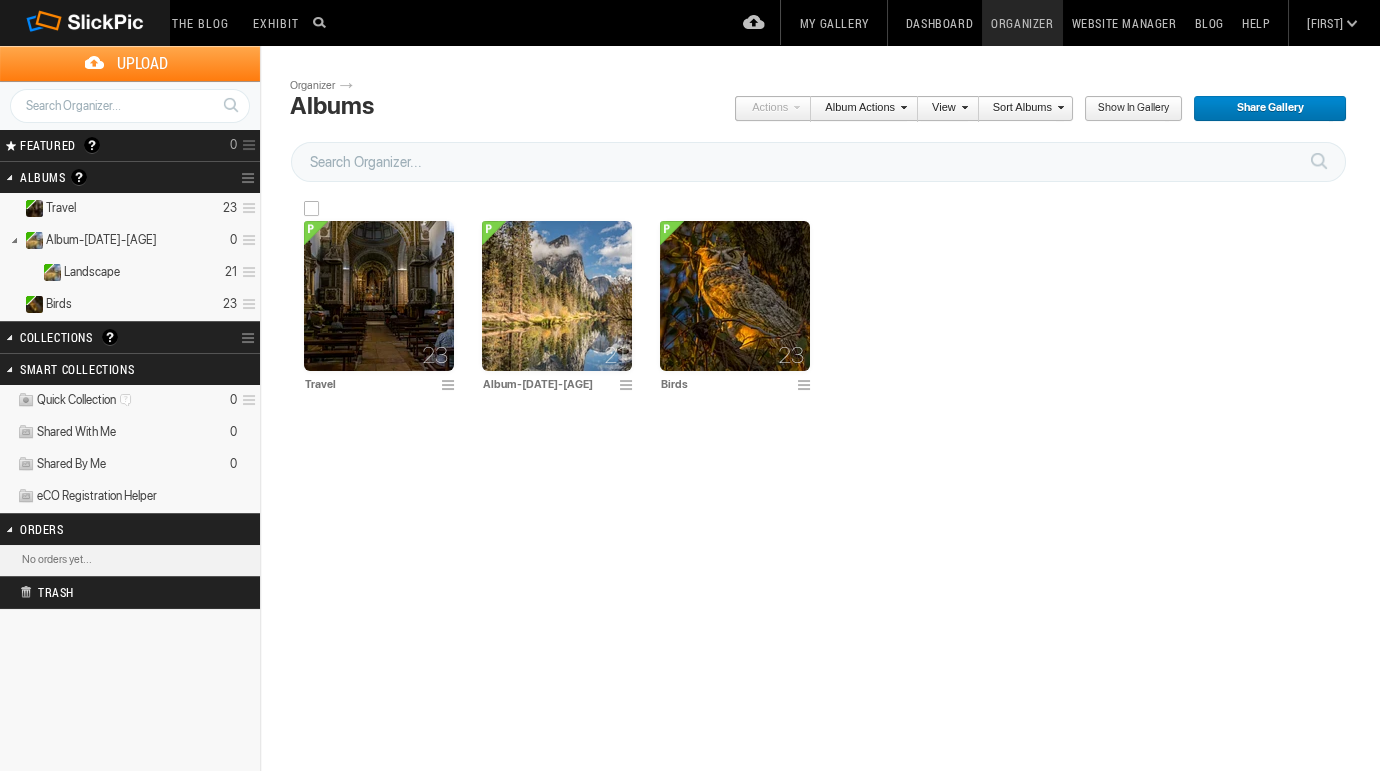 click at bounding box center [379, 296] 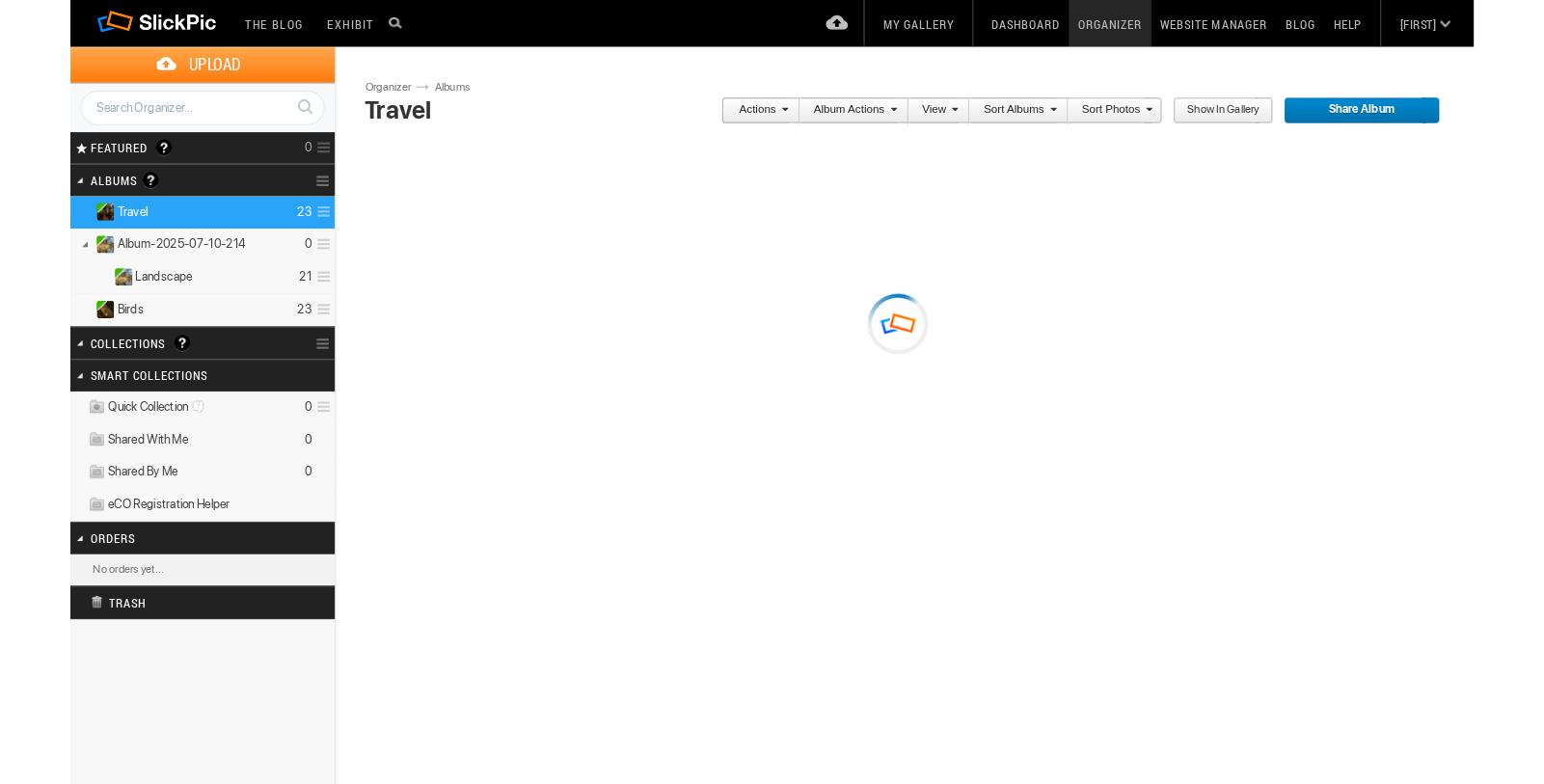 scroll, scrollTop: 0, scrollLeft: 0, axis: both 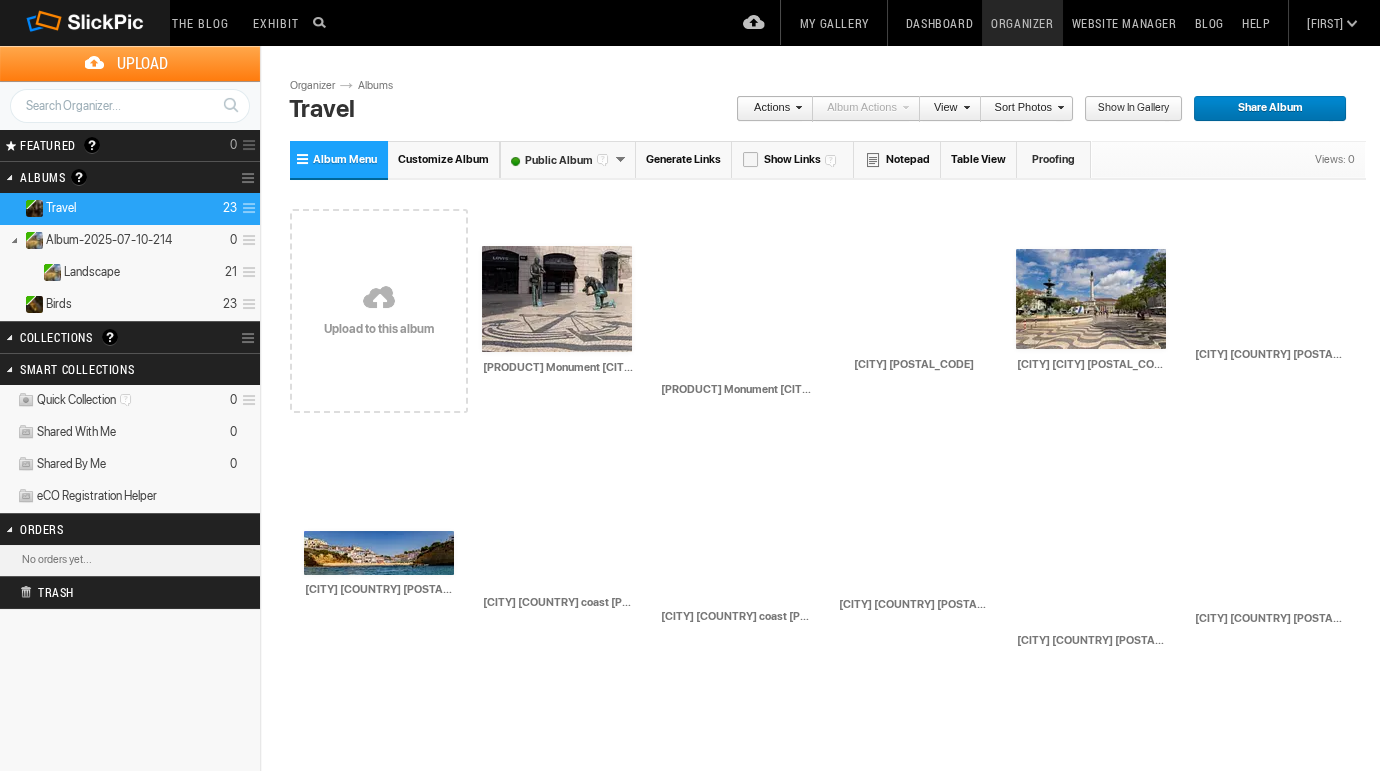 click at bounding box center (964, 107) 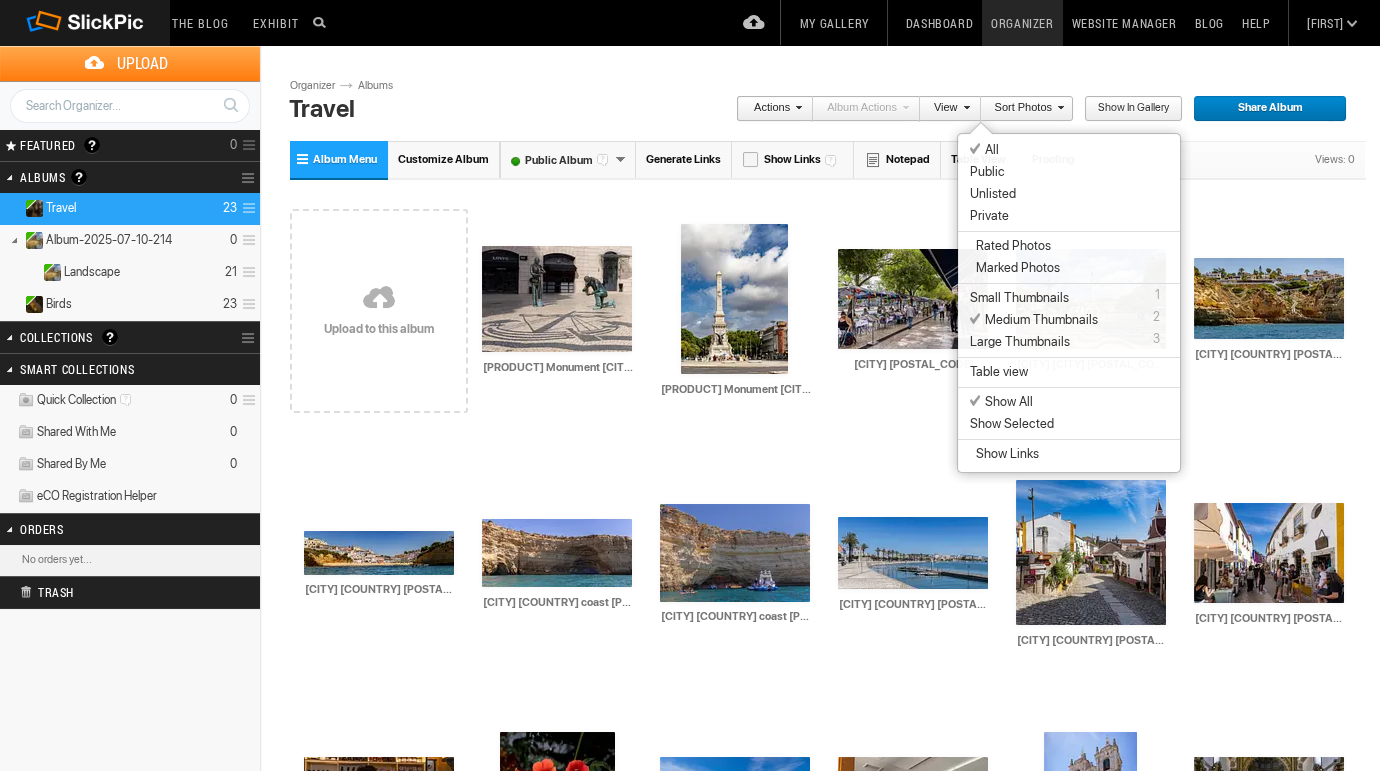 click on "Public" at bounding box center [1069, 172] 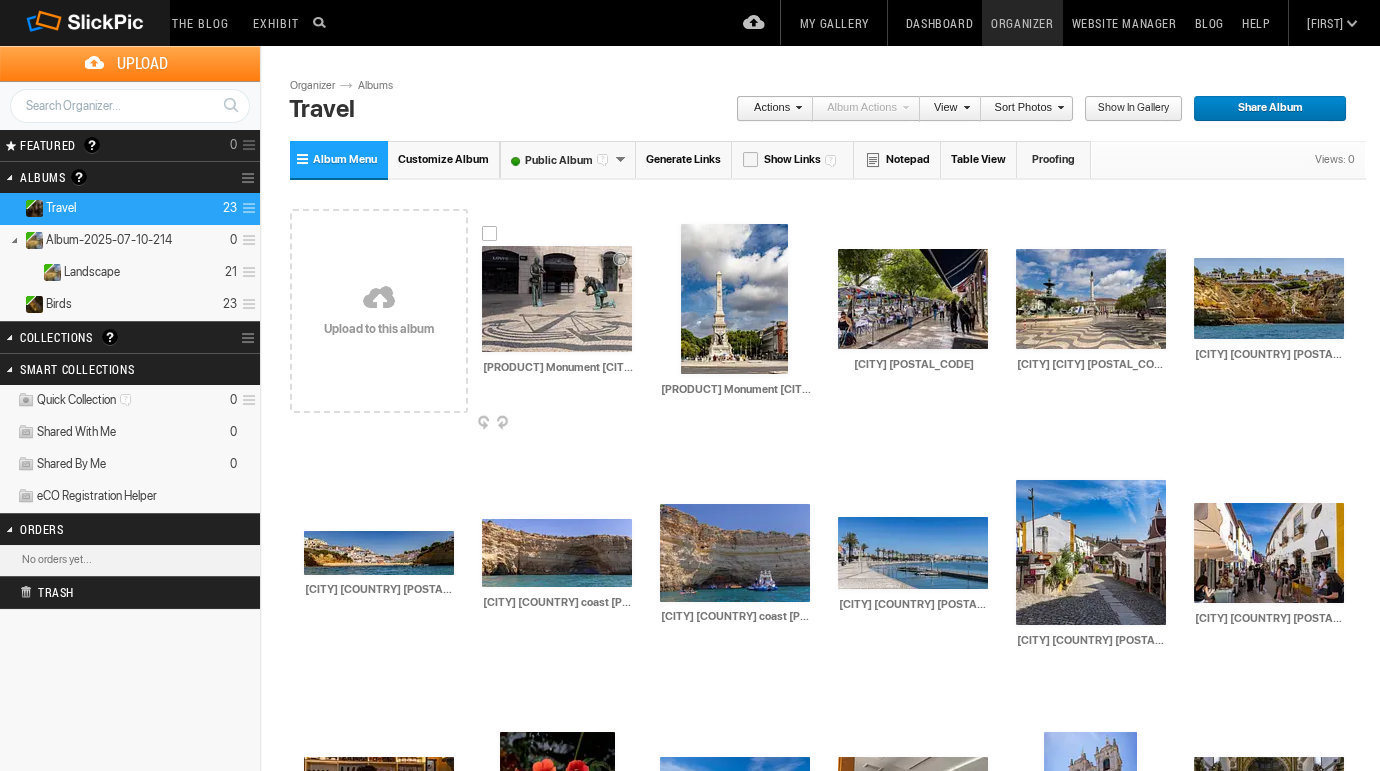 click on "AI Pavers Monument LIsbon 6259
HTML:
Direct:
Forum:
Photo ID:
22766546
More..." at bounding box center [557, 299] 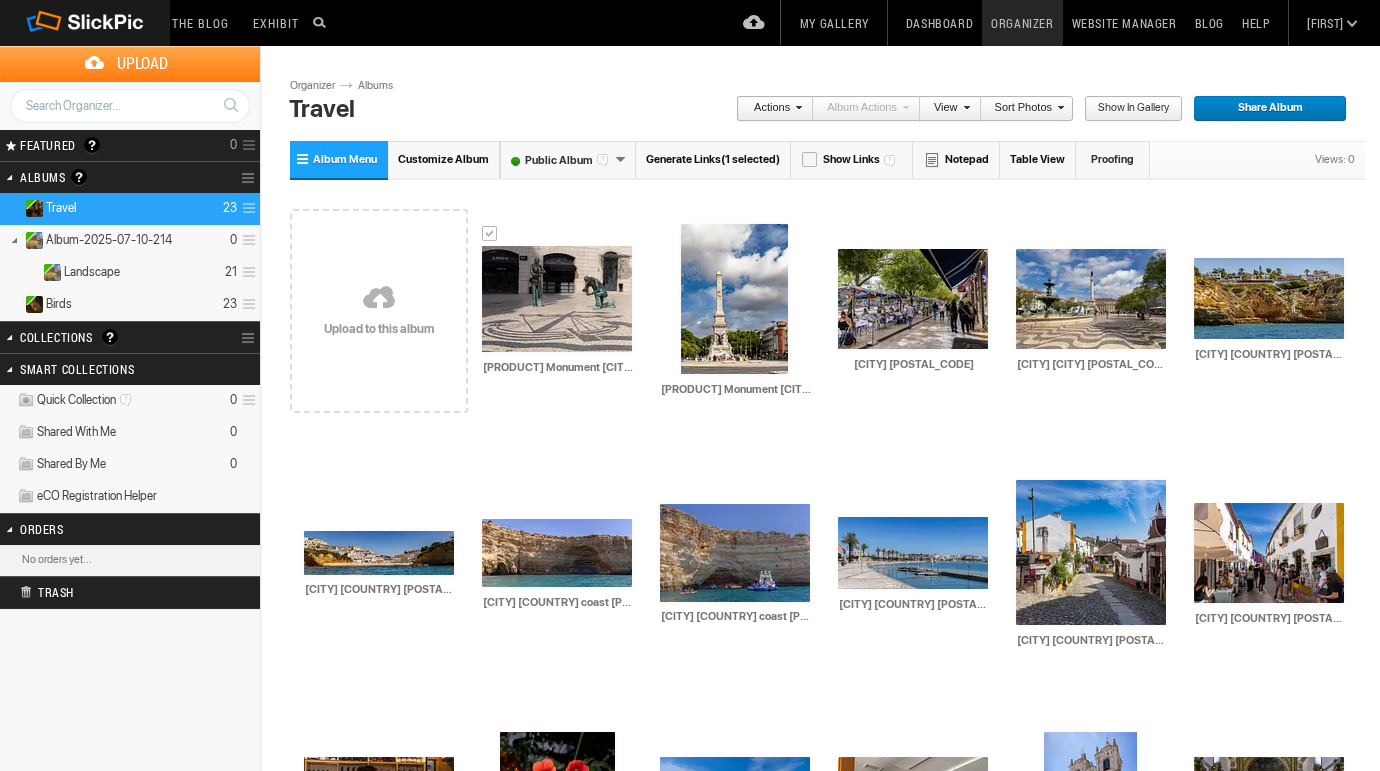 click on "Albums
Travel" at bounding box center (386, 85) 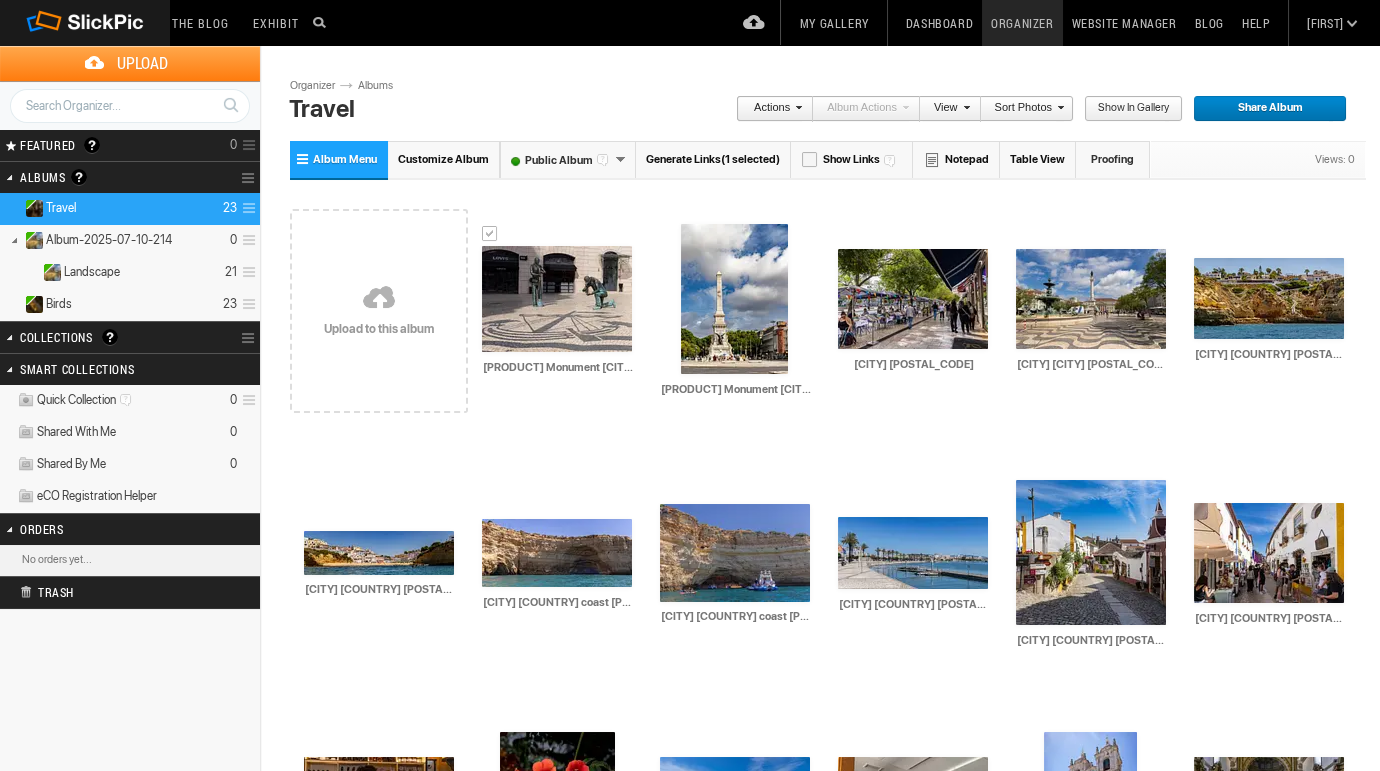 click on "The Blog
Search
Search
Exhibit
Fresh Photos Editor's Choice Photos Photoblogs My Featured Photos
Upload Photos My Gallery Dashboard Organizer Website Manager Blog Help
Leonard
My Gallery
Dashboard
Organizer
Website Manager
Blog
Account
Membership
Global Settings
Gallery Settings
Domains
Q&A Forum
Help
Sign Out" at bounding box center [690, 23] 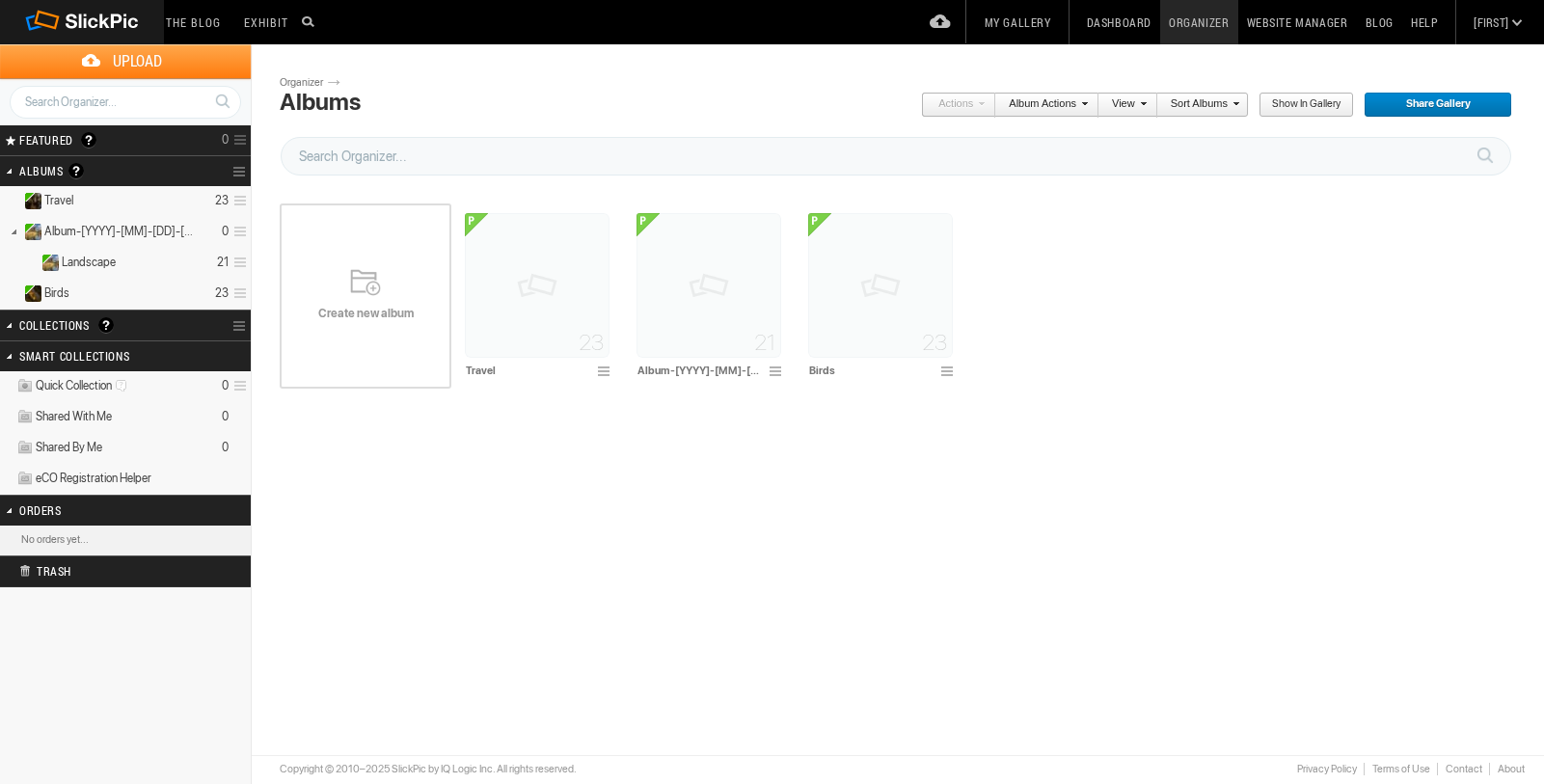 scroll, scrollTop: 0, scrollLeft: 0, axis: both 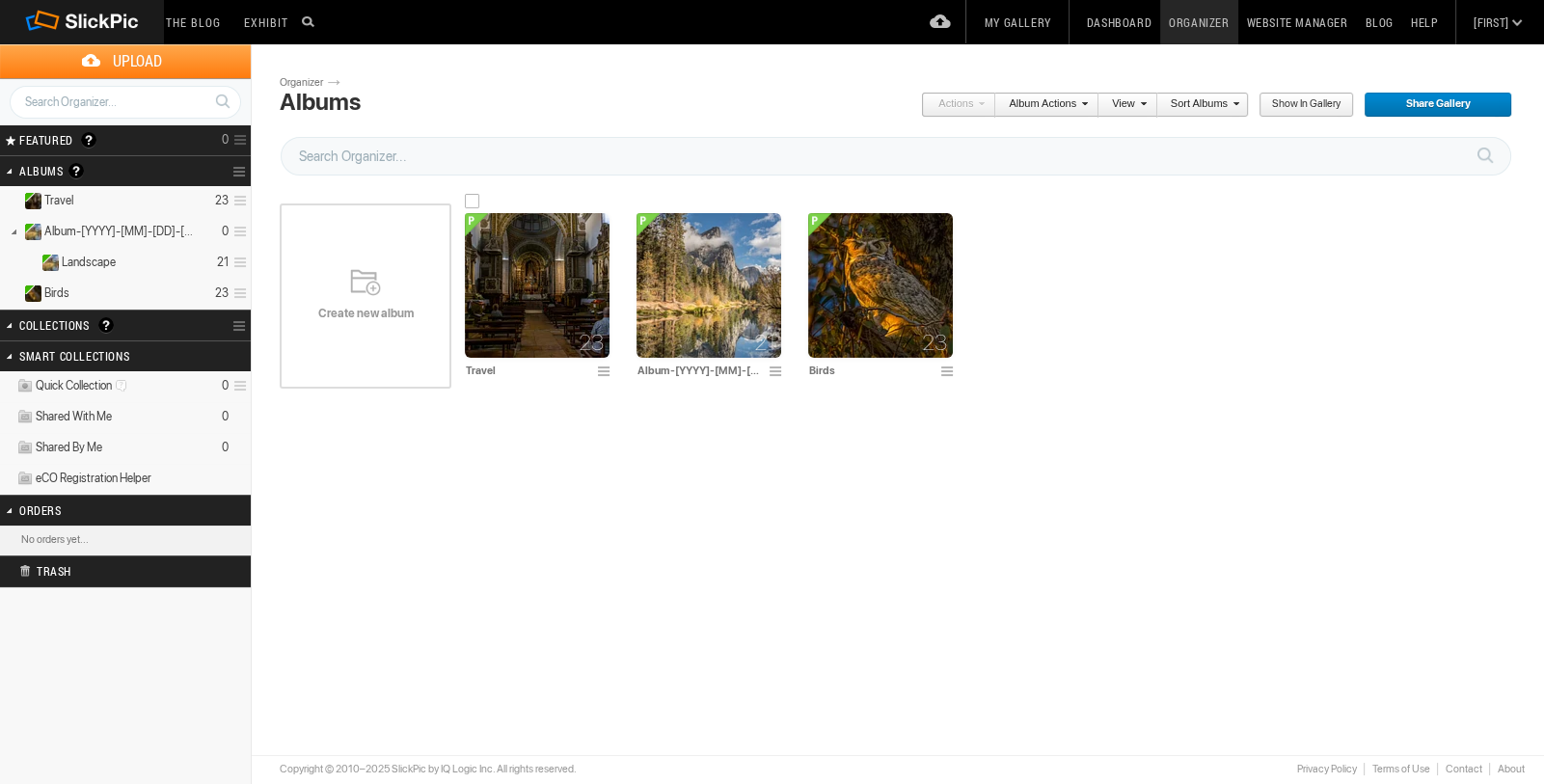 click at bounding box center [537, 285] 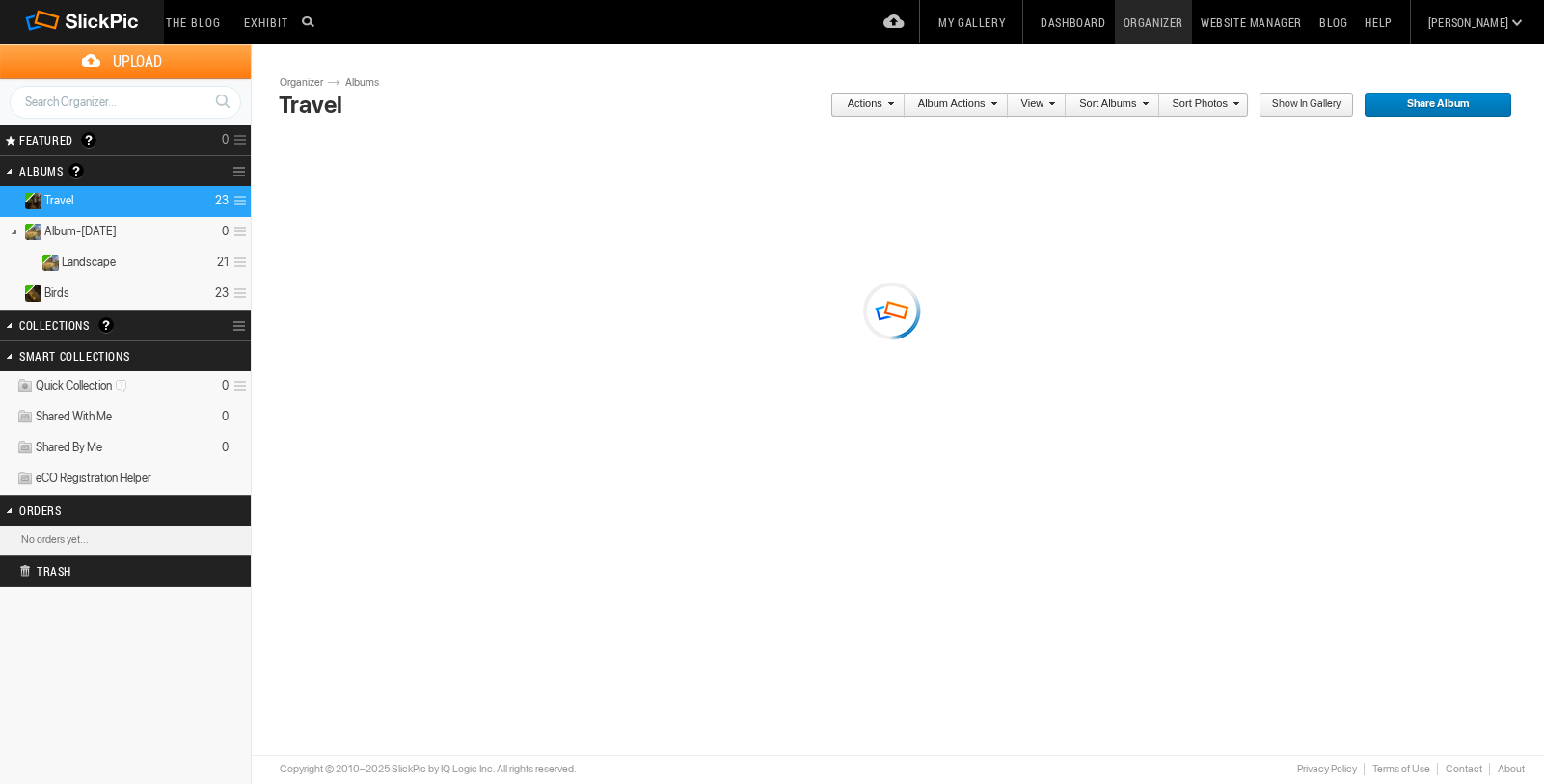 scroll, scrollTop: 0, scrollLeft: 0, axis: both 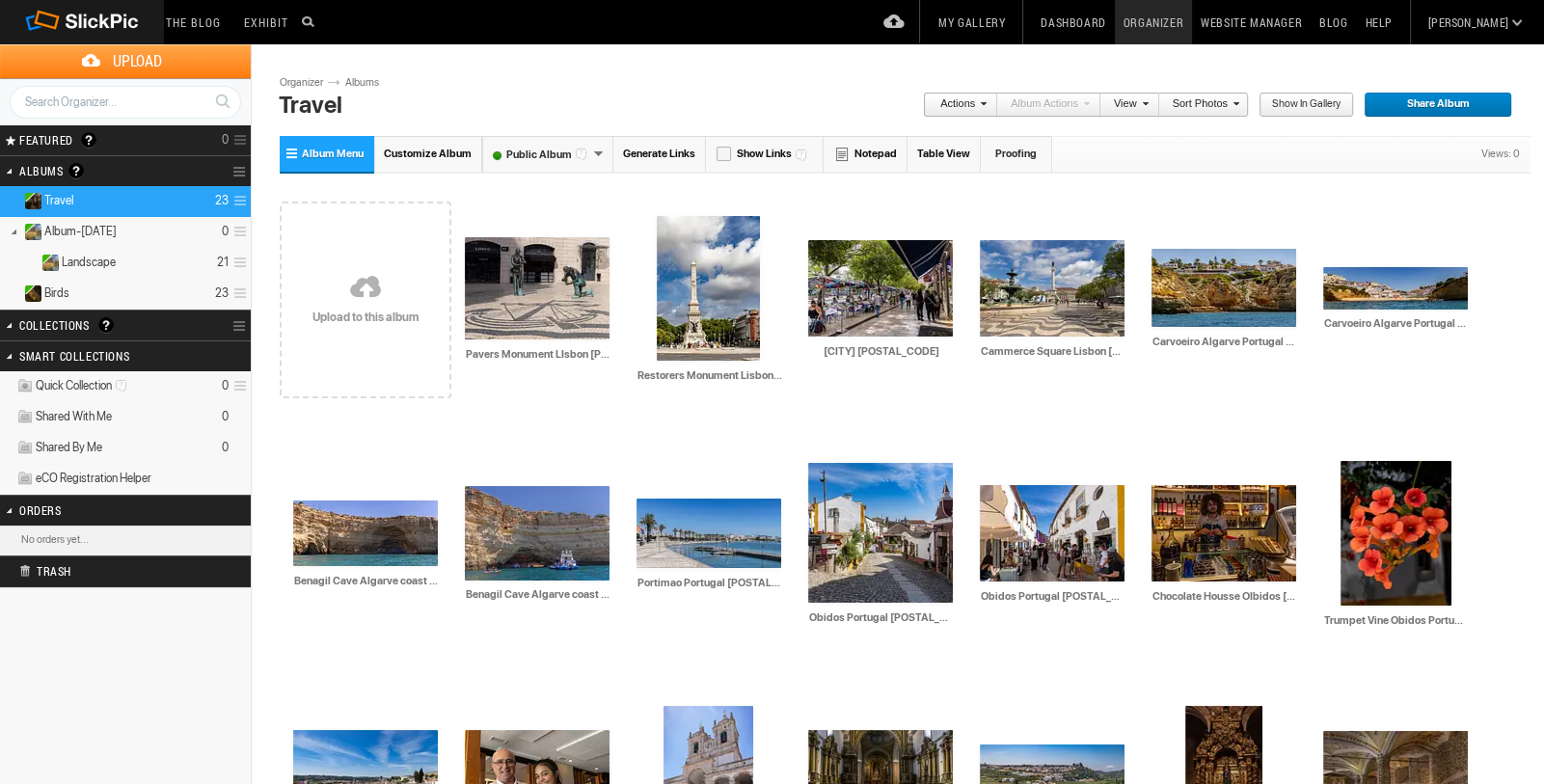 click at bounding box center (1143, 103) 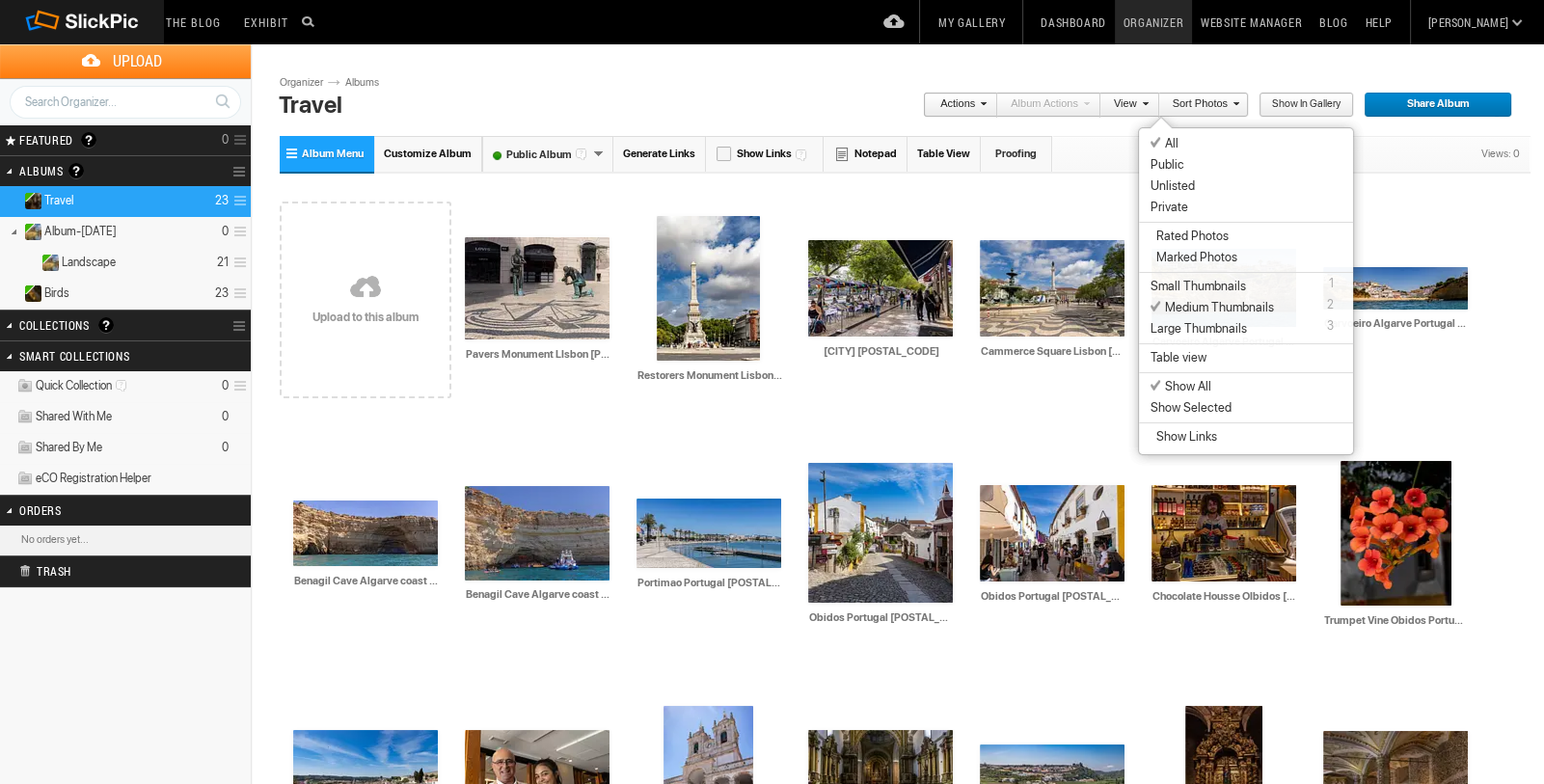 click on "Travel" at bounding box center (552, 105) 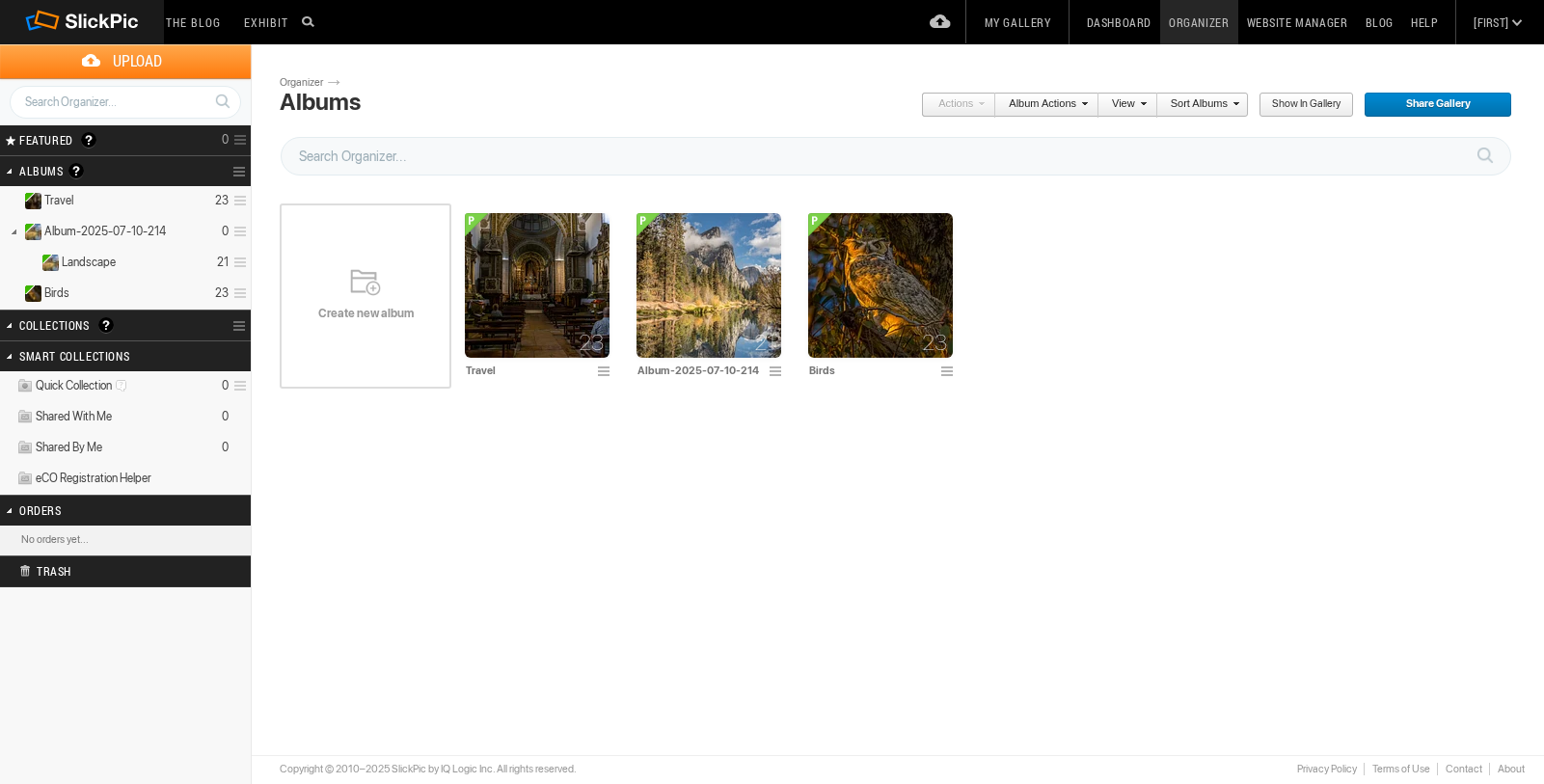 scroll, scrollTop: 0, scrollLeft: 0, axis: both 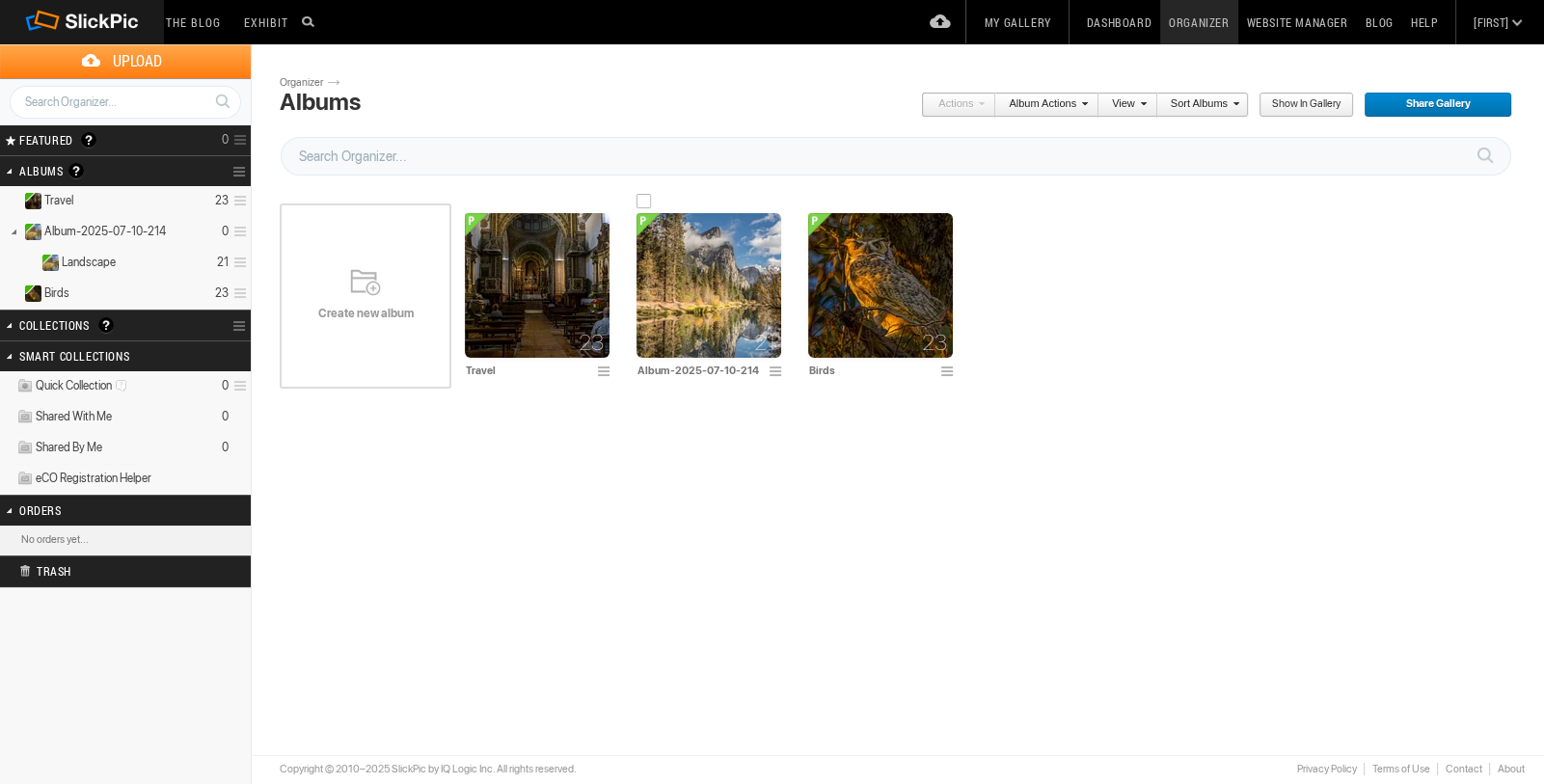click at bounding box center (709, 285) 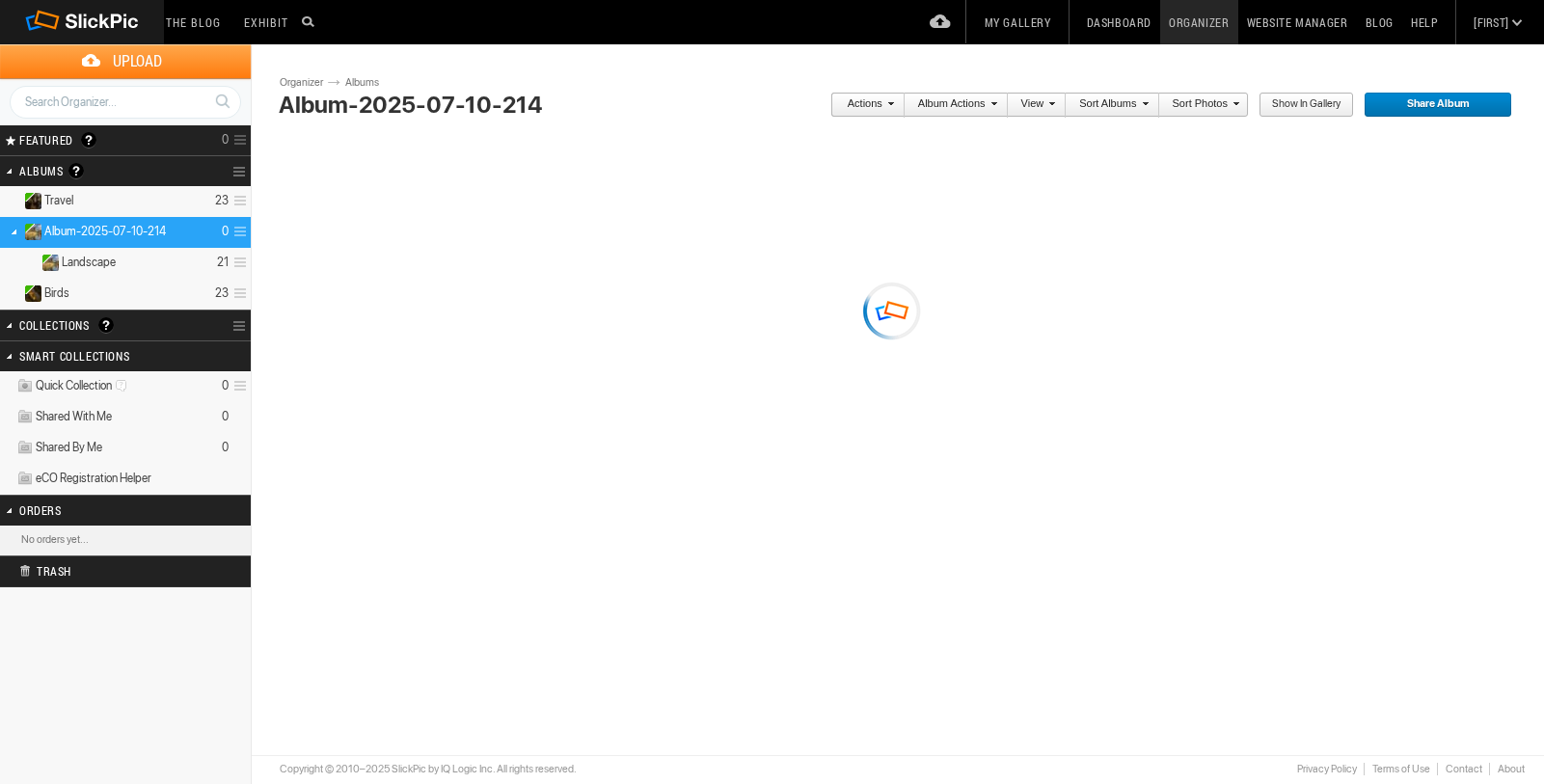 scroll, scrollTop: 0, scrollLeft: 0, axis: both 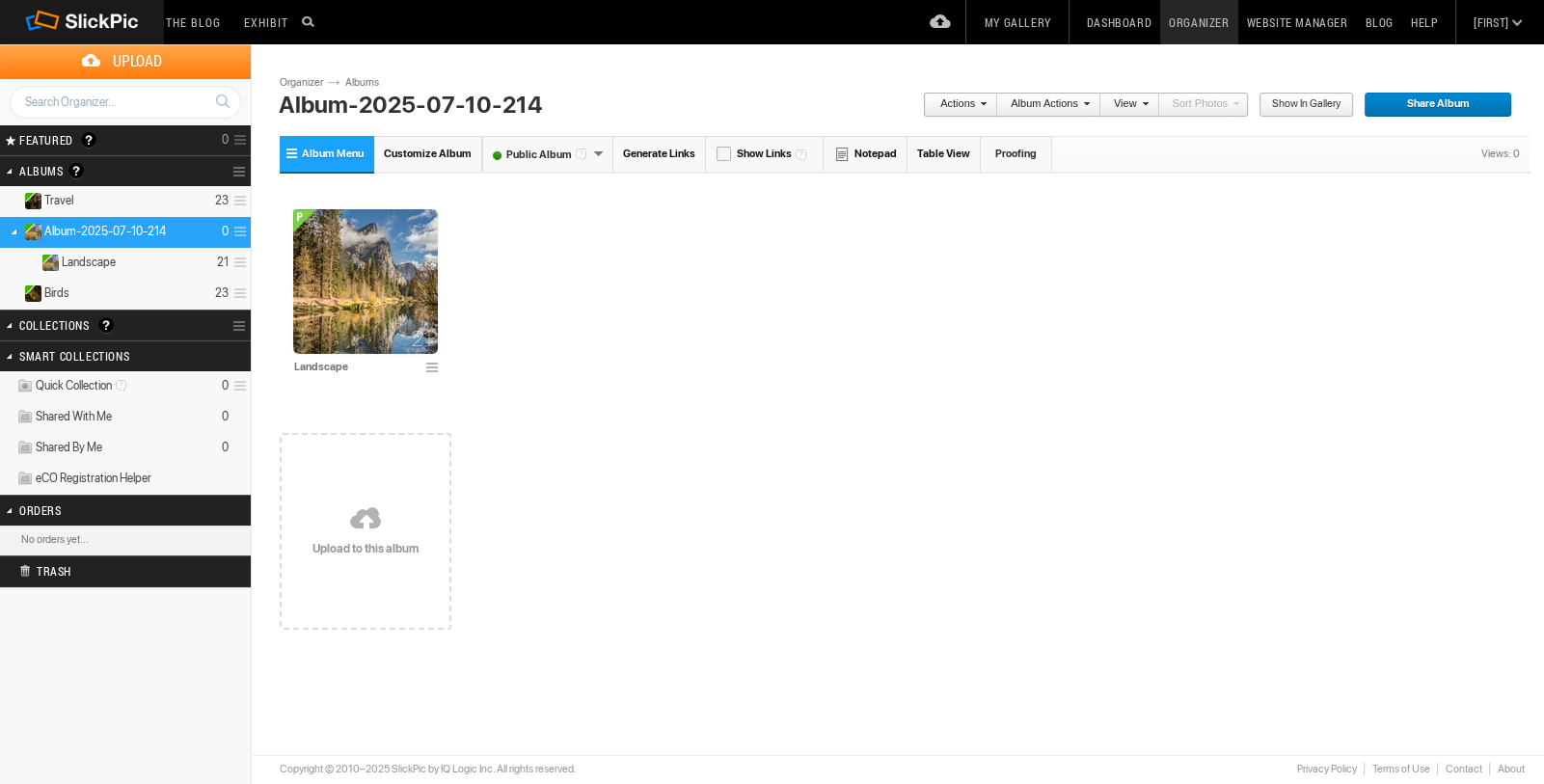 click at bounding box center [1143, 103] 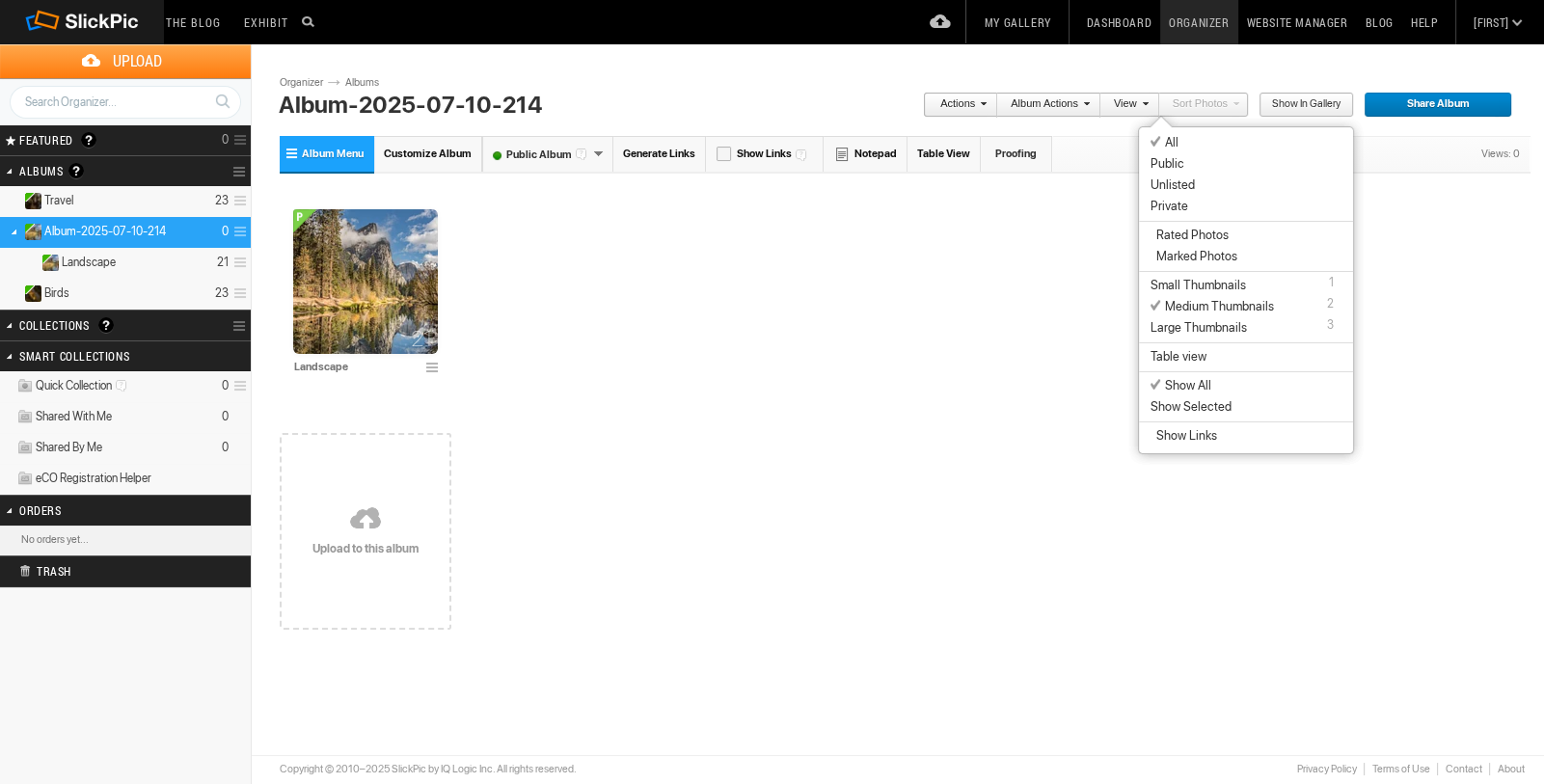 click at bounding box center (1143, 103) 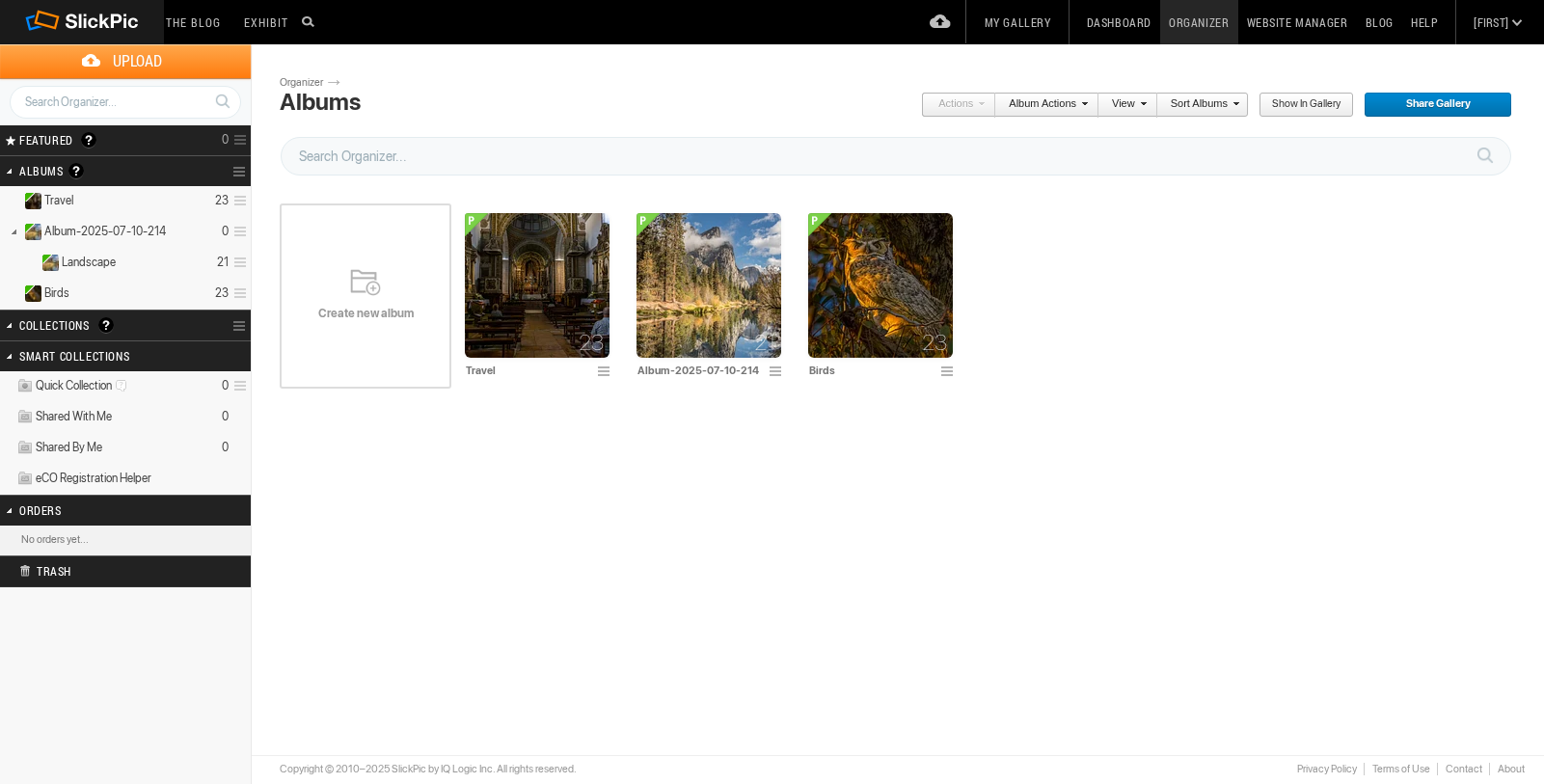scroll, scrollTop: 0, scrollLeft: 0, axis: both 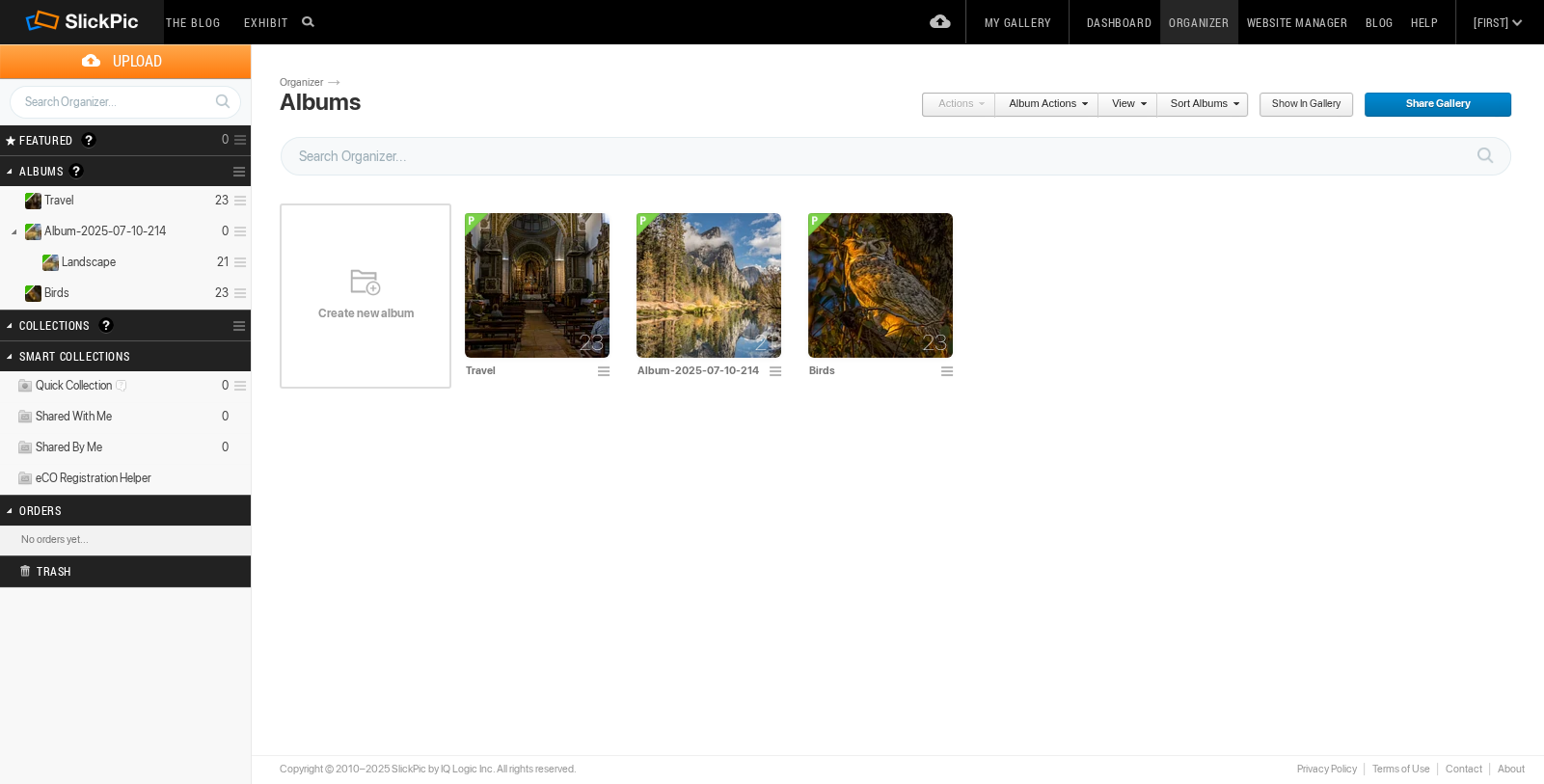 click at bounding box center (1141, 103) 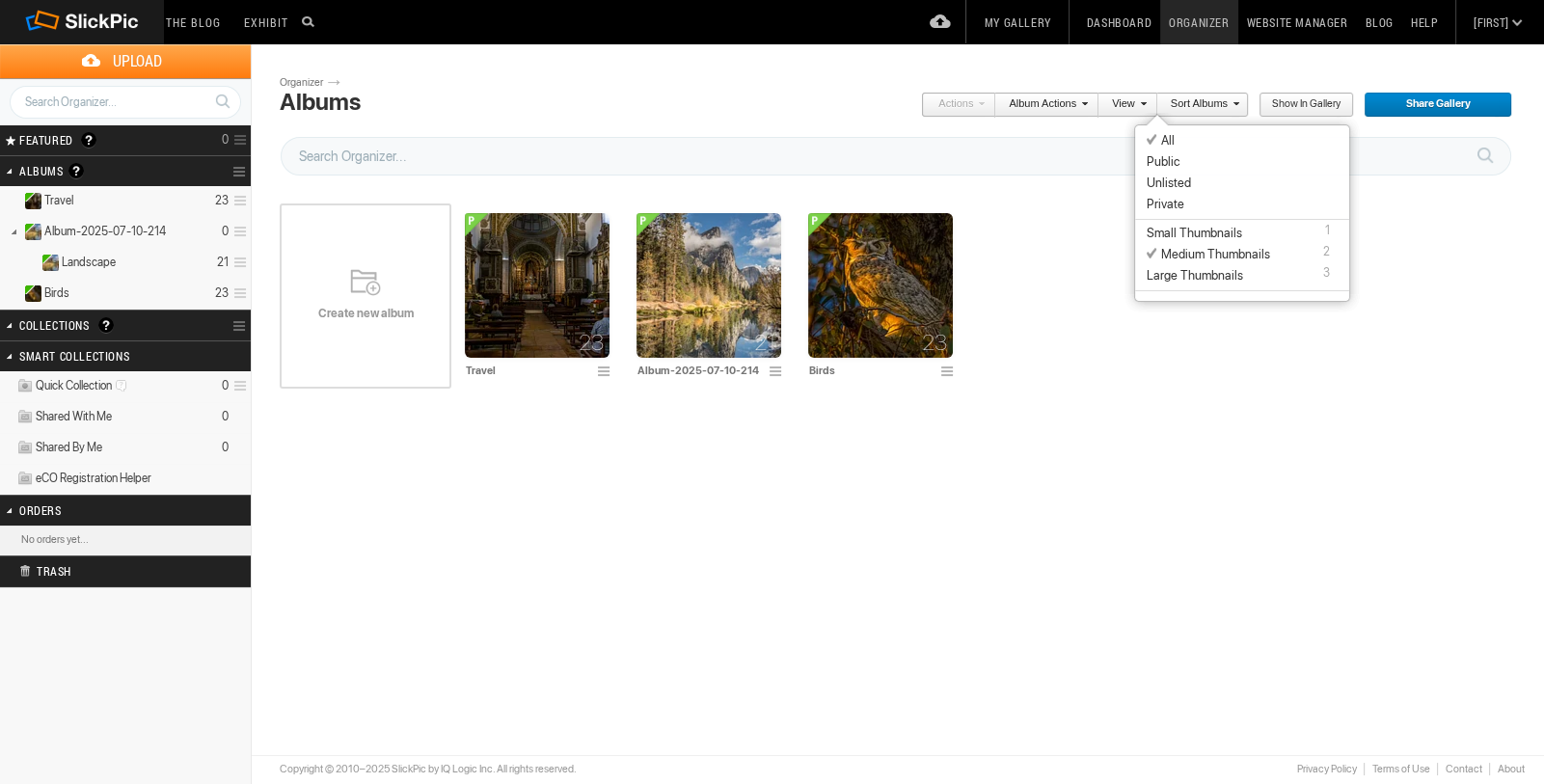 click on "Public" at bounding box center [1163, 162] 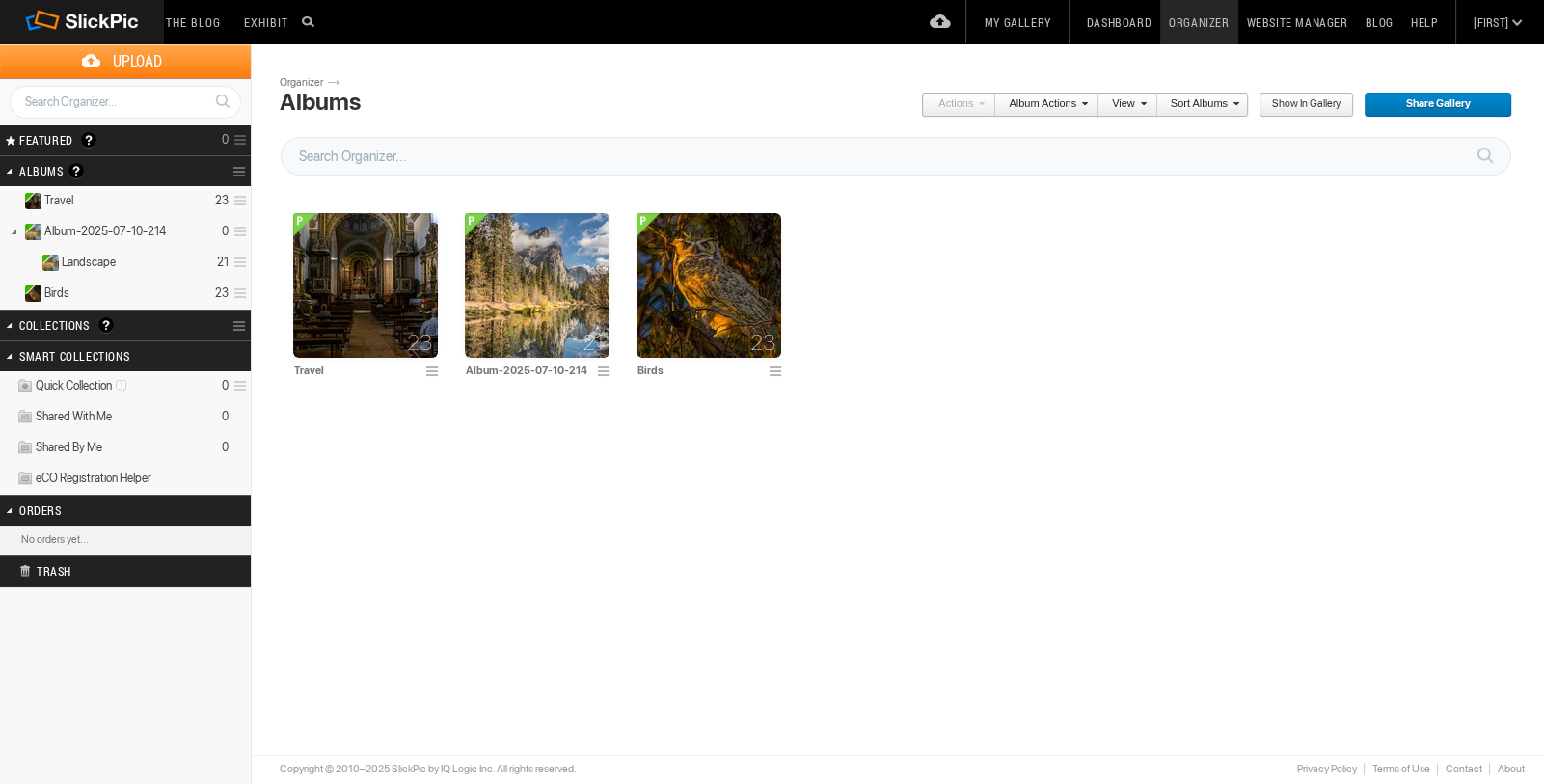 click on "Share Gallery" at bounding box center (1431, 105) 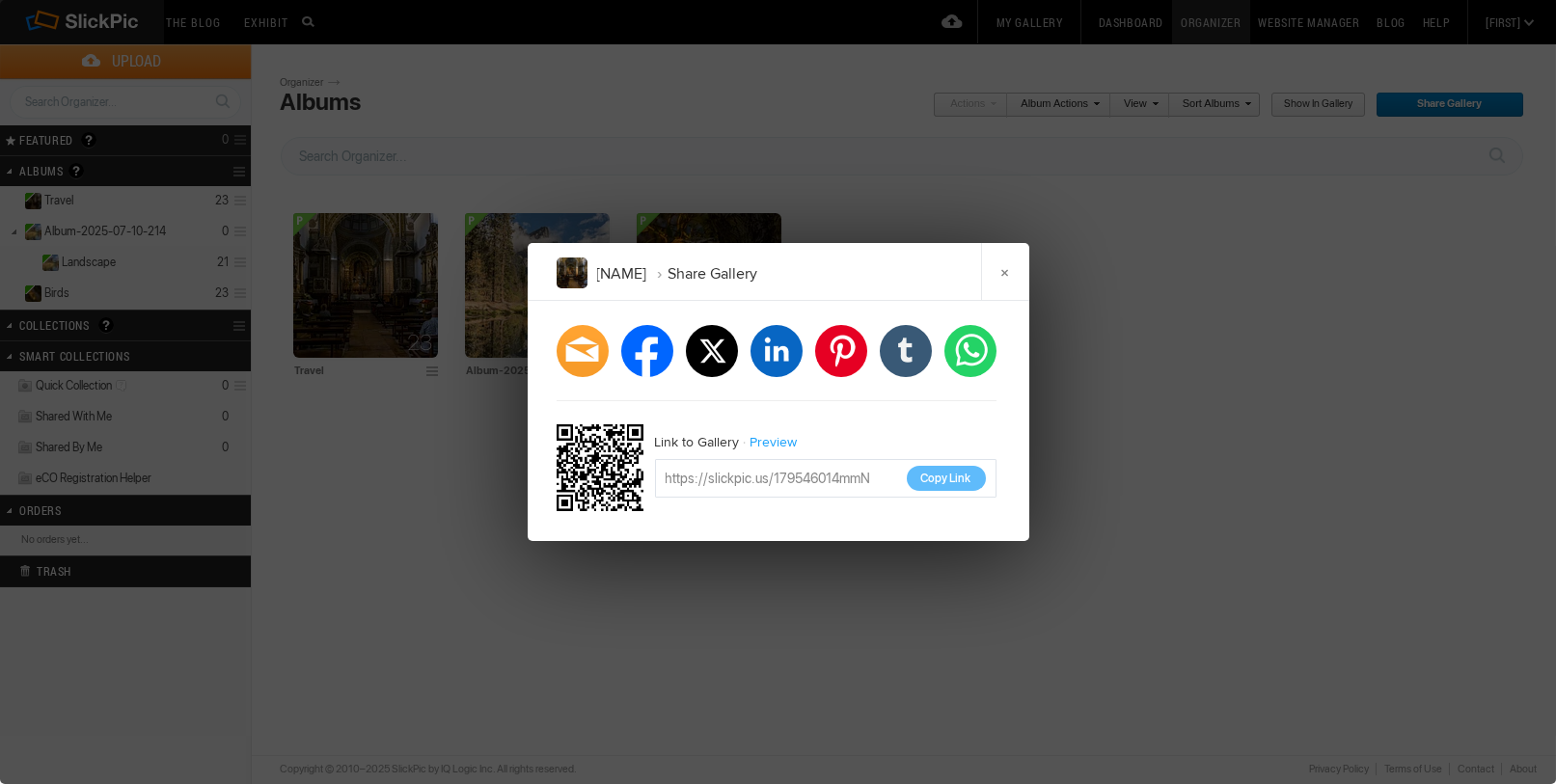 click on "Copy Link" 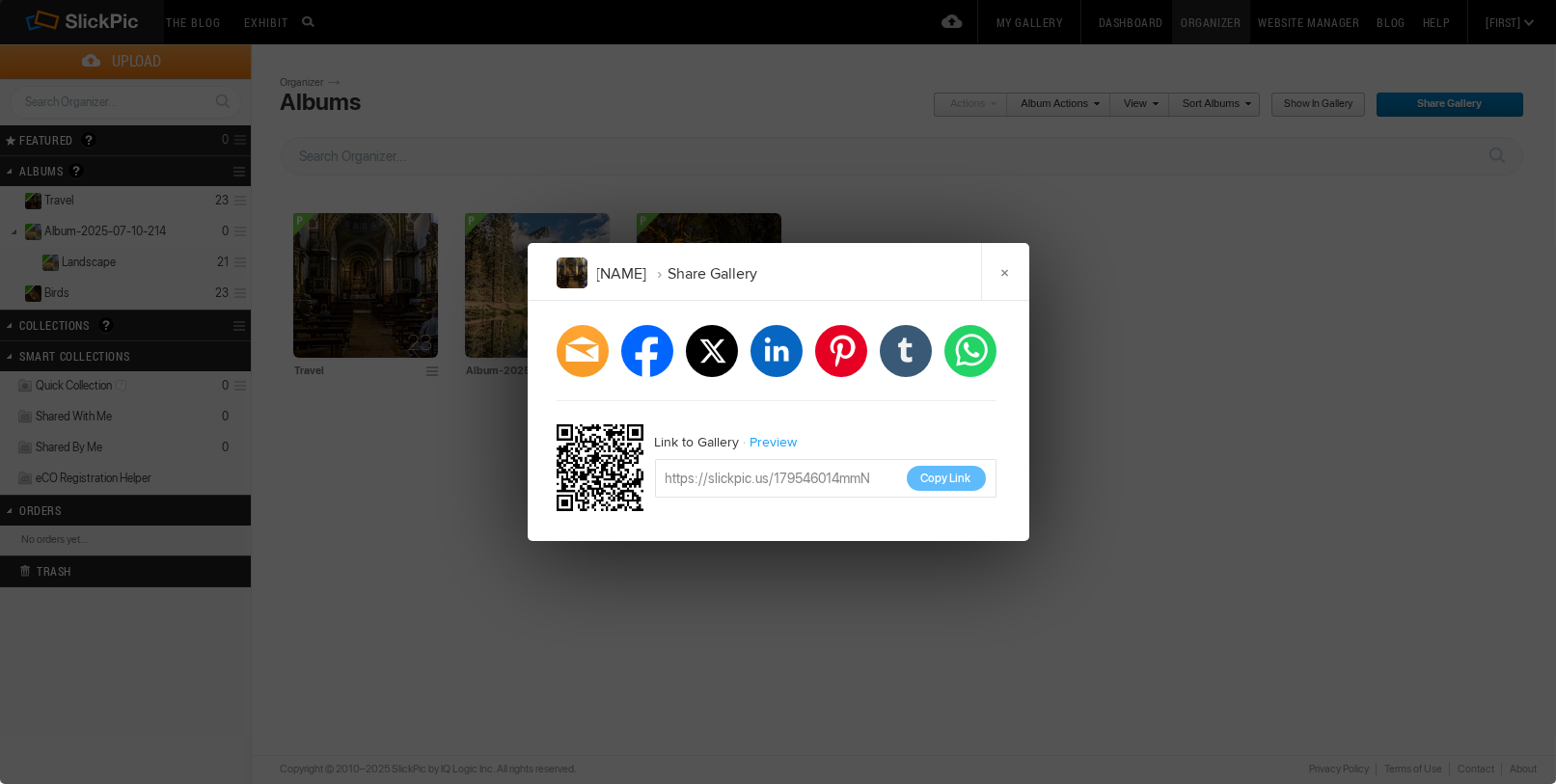 drag, startPoint x: 871, startPoint y: 475, endPoint x: 657, endPoint y: 478, distance: 214.02103 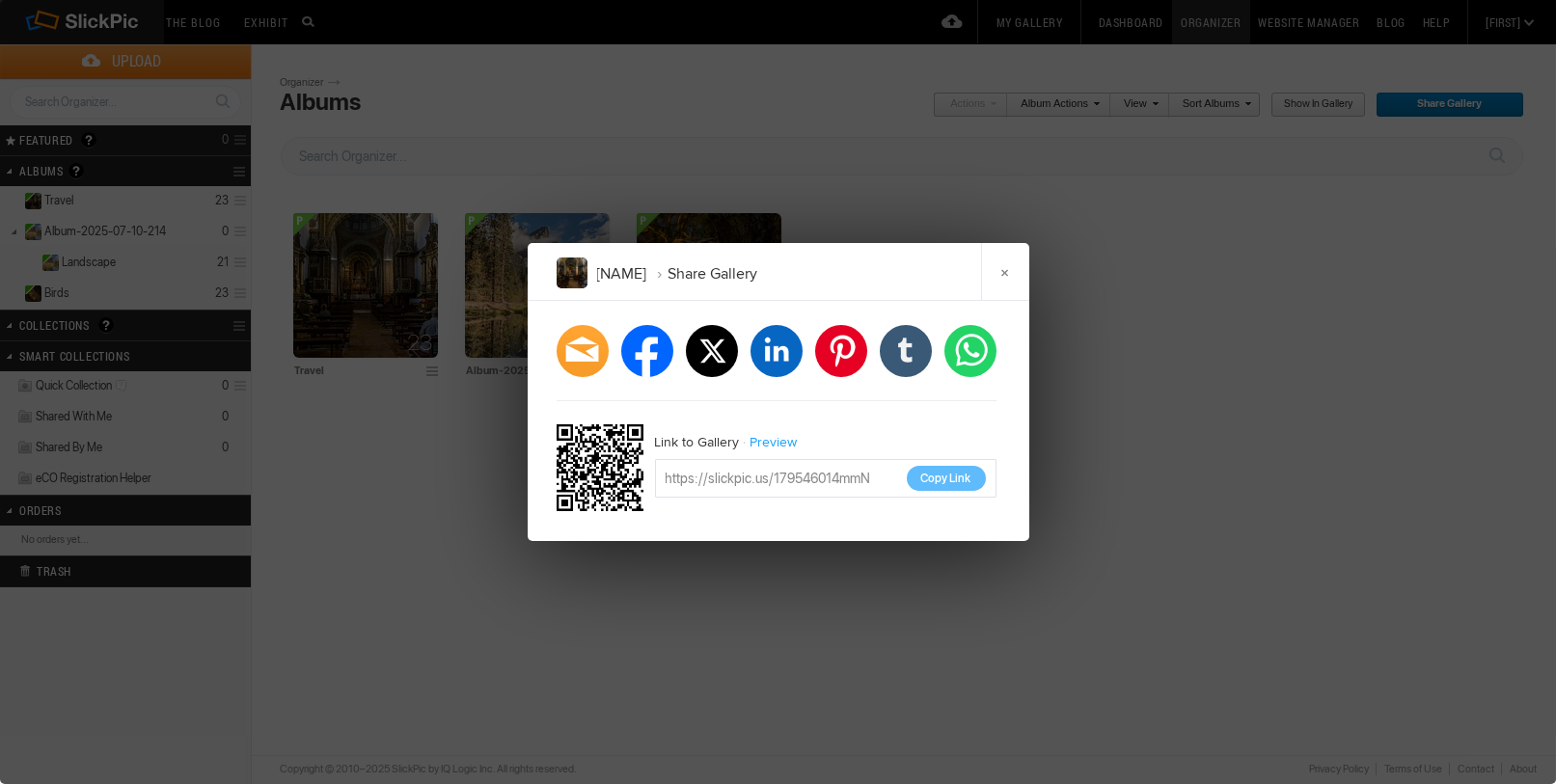 click on "https://slickpic.us/179546014mmN" at bounding box center (826, 478) 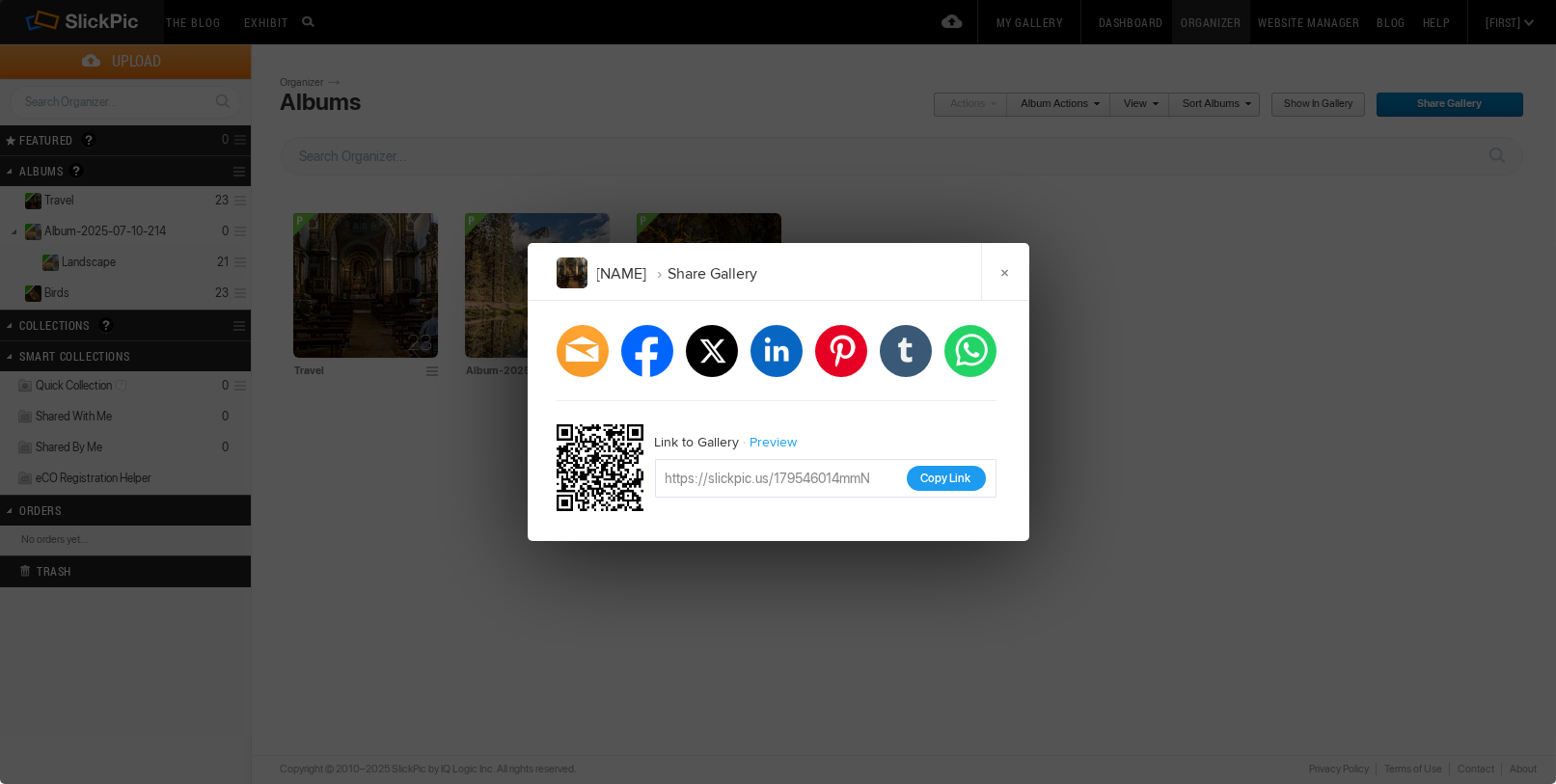 click on "Copy Link" 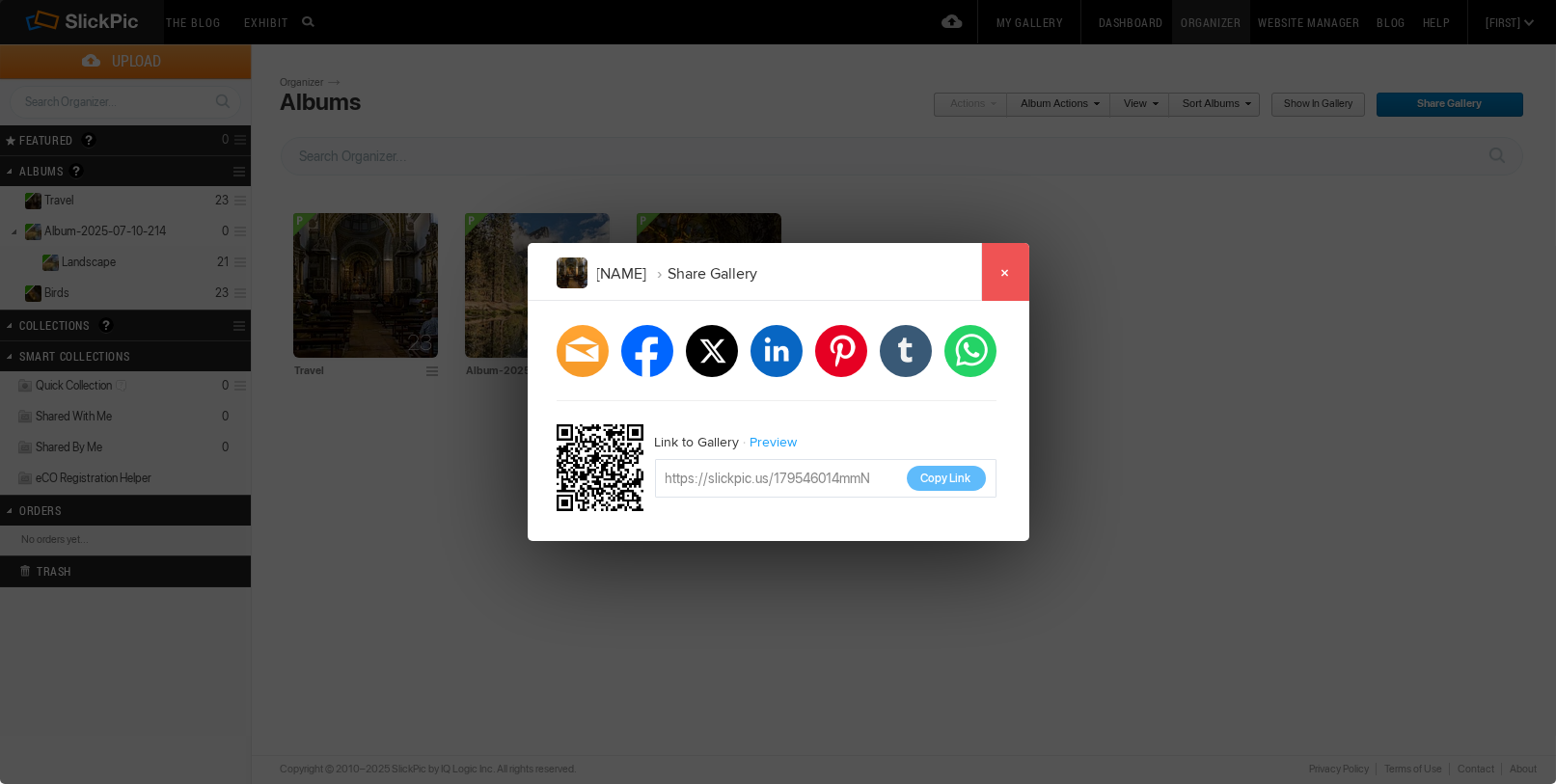 click on "×" 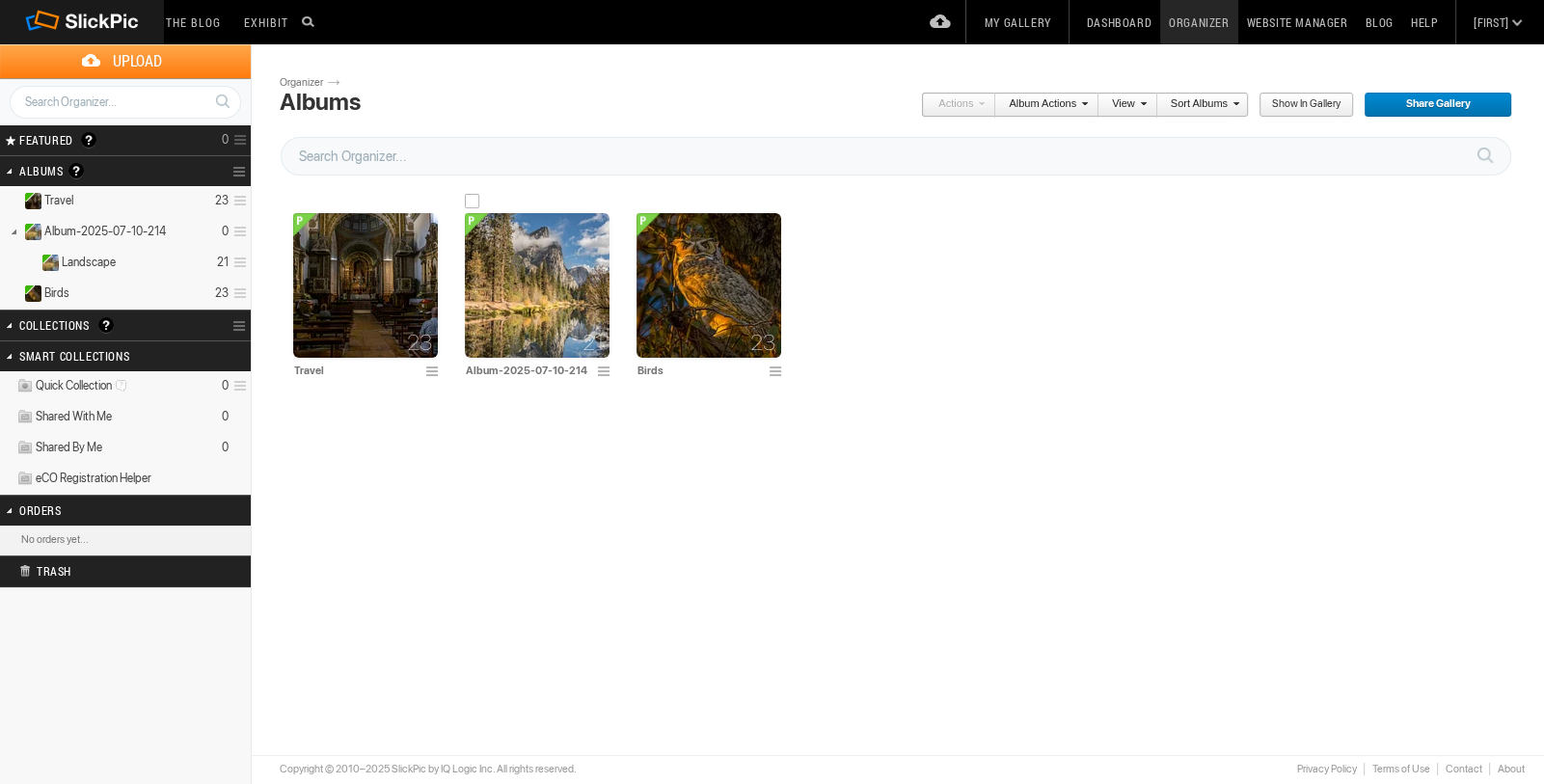 click at bounding box center [537, 285] 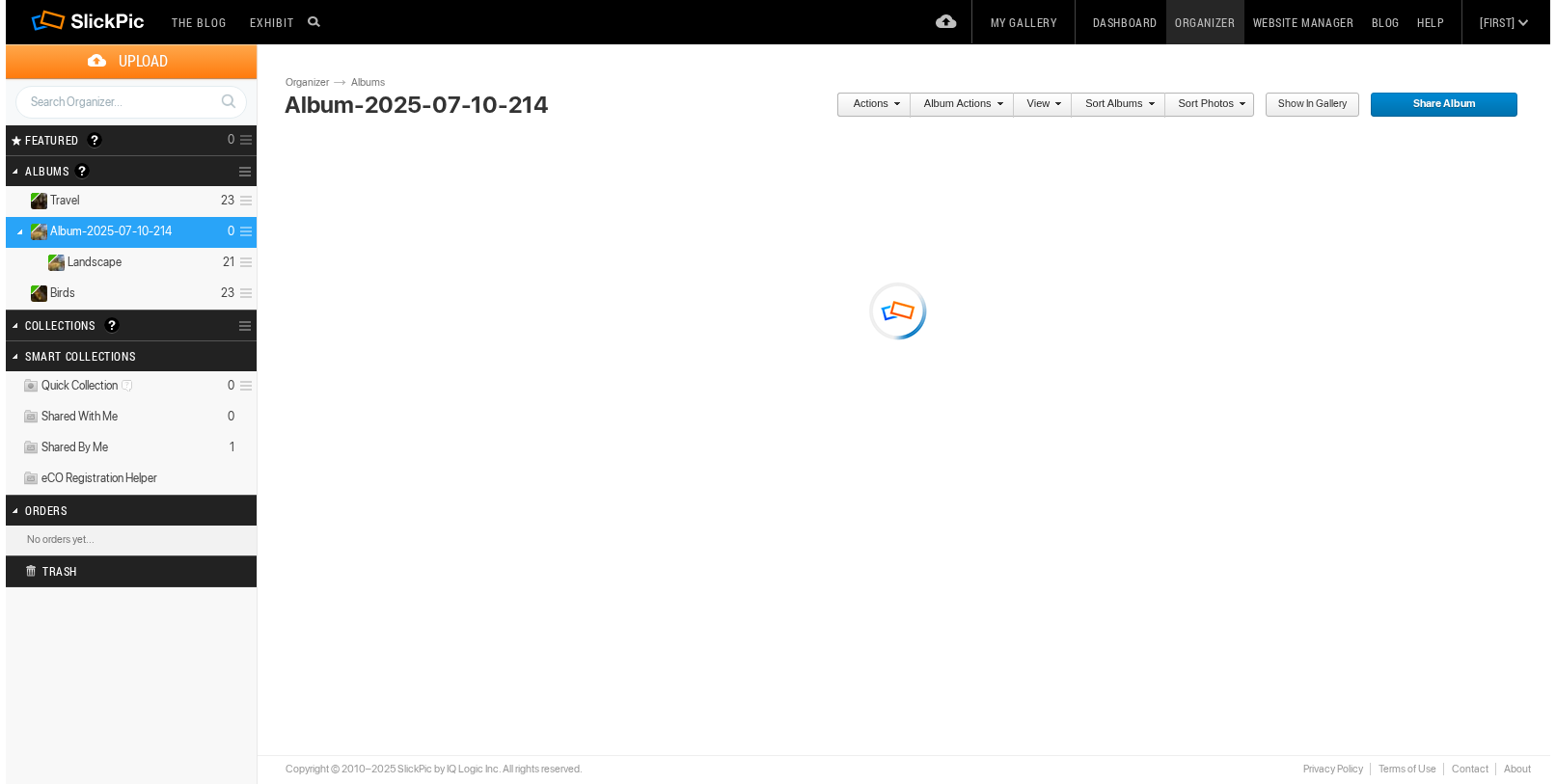 scroll, scrollTop: 0, scrollLeft: 0, axis: both 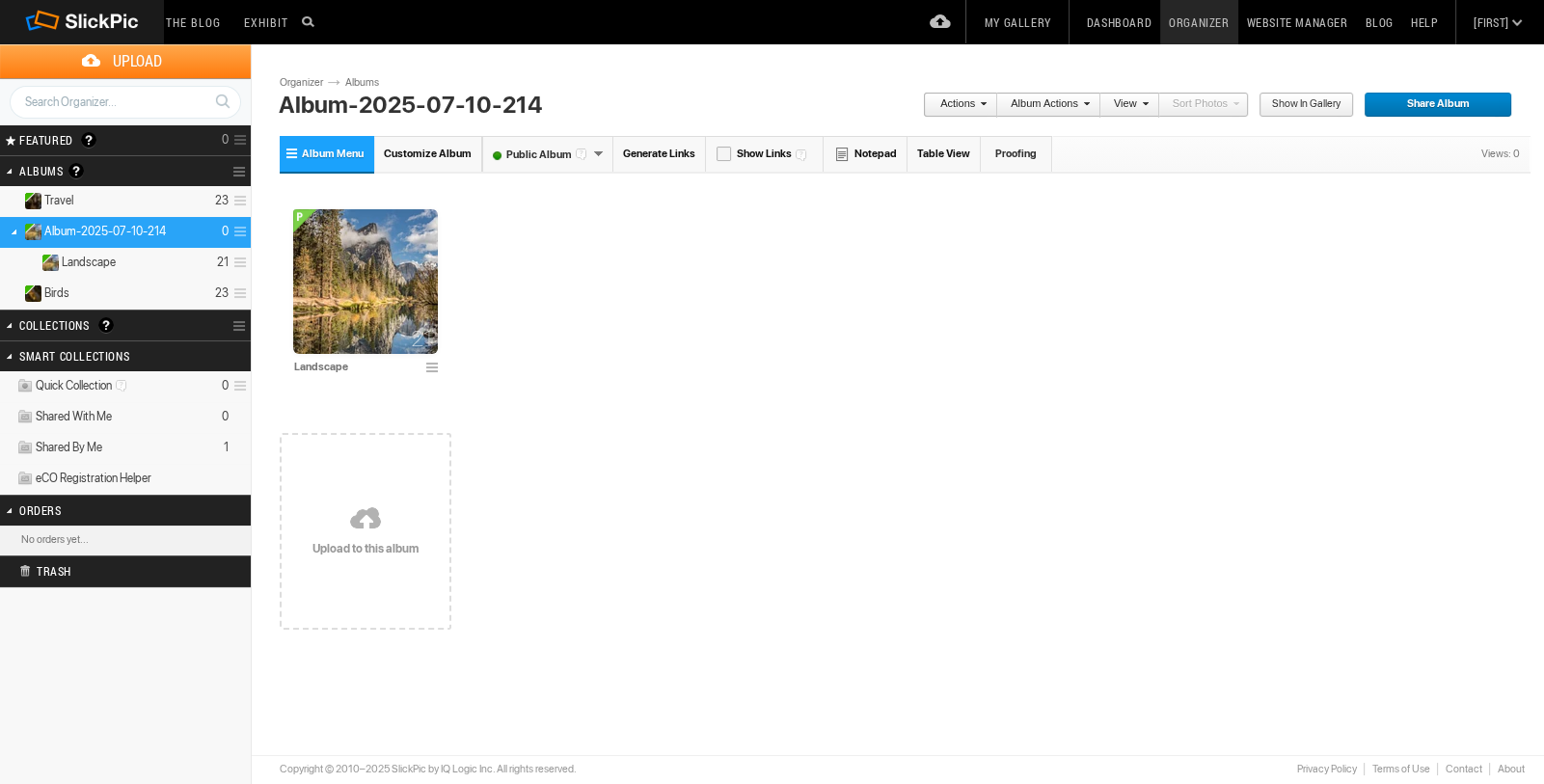 drag, startPoint x: 0, startPoint y: 0, endPoint x: 426, endPoint y: 156, distance: 453.6651 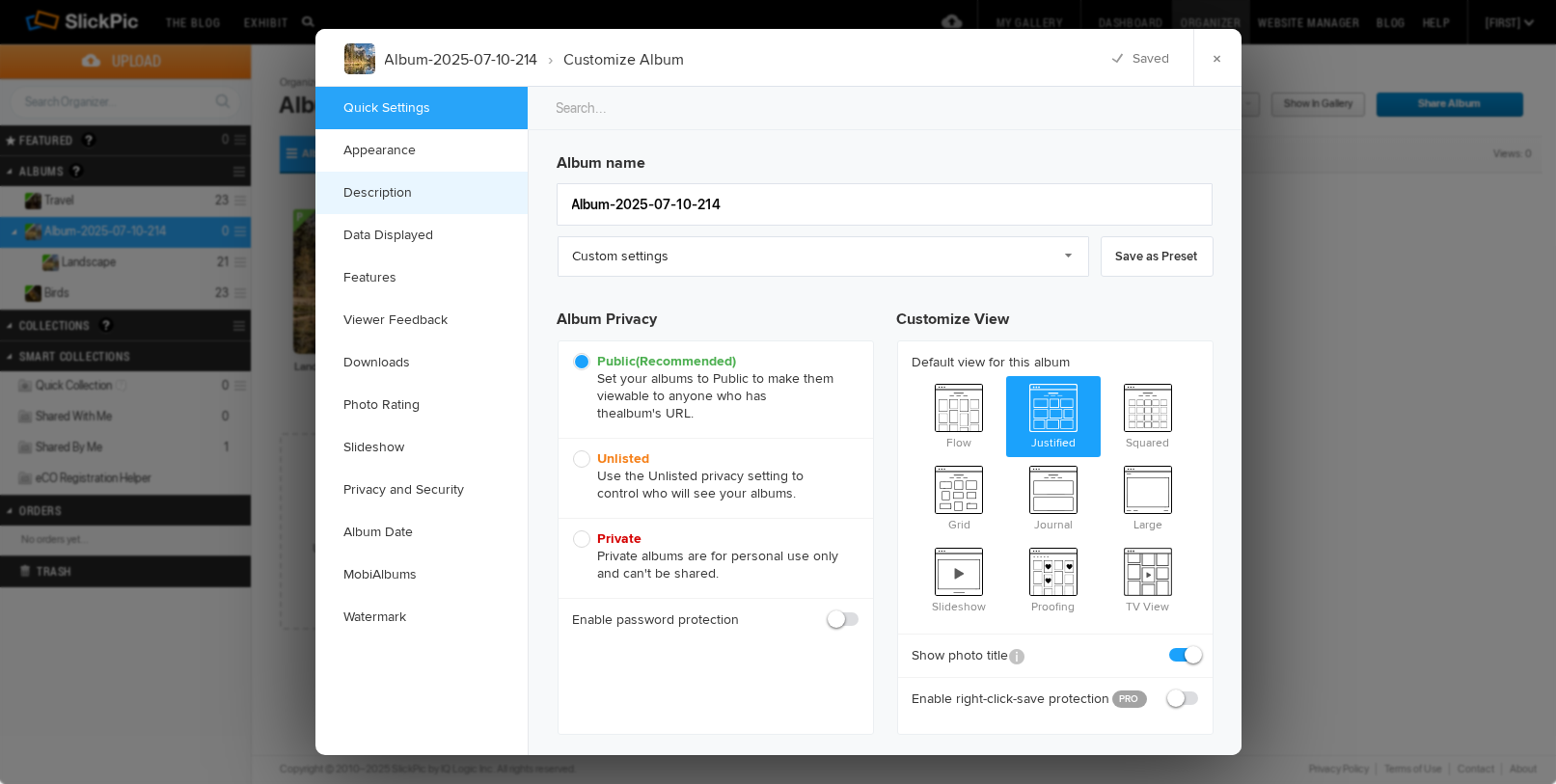 scroll, scrollTop: 0, scrollLeft: 0, axis: both 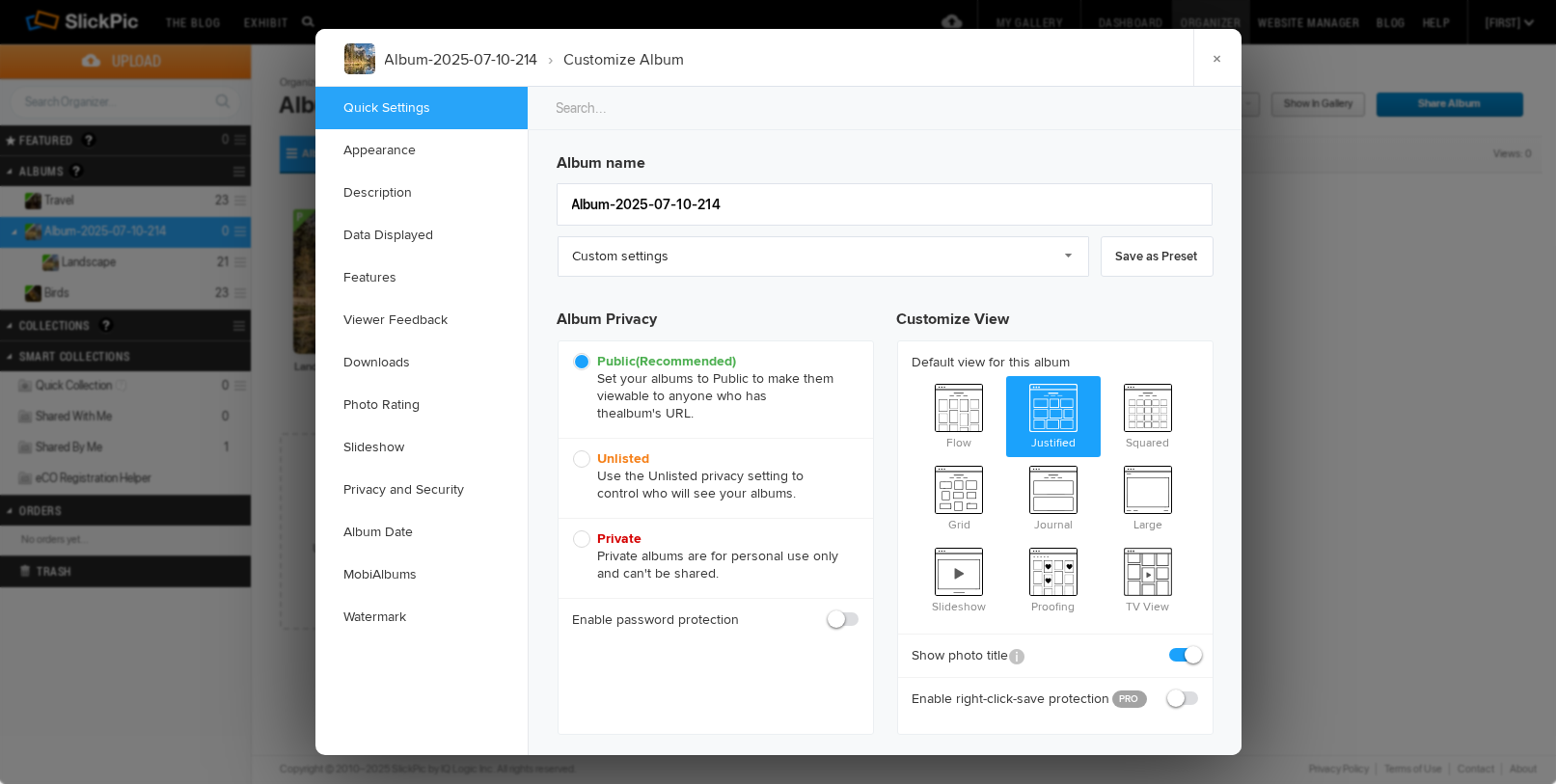 click on "×" 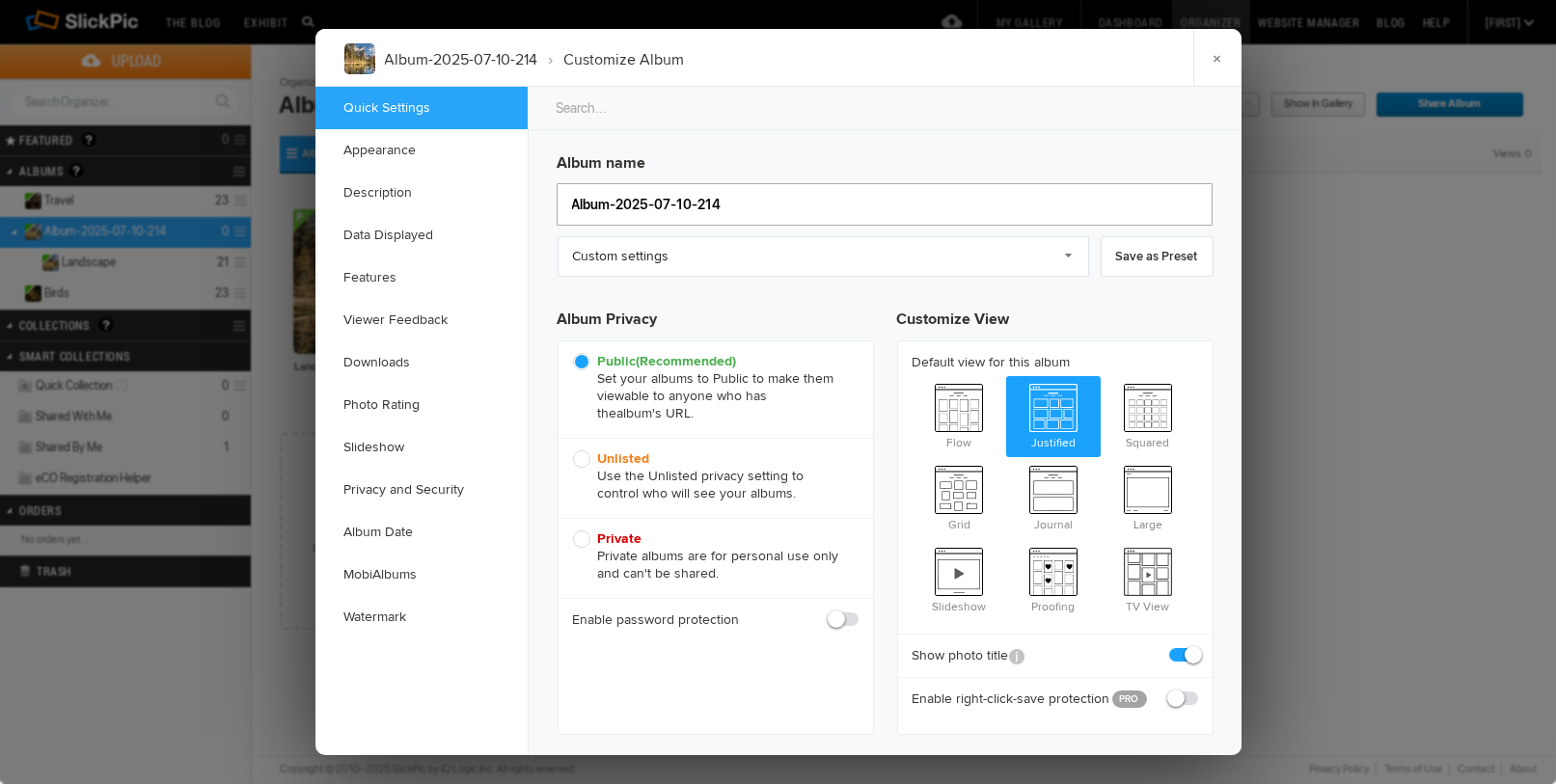 click on "Album-2025-07-10-214" 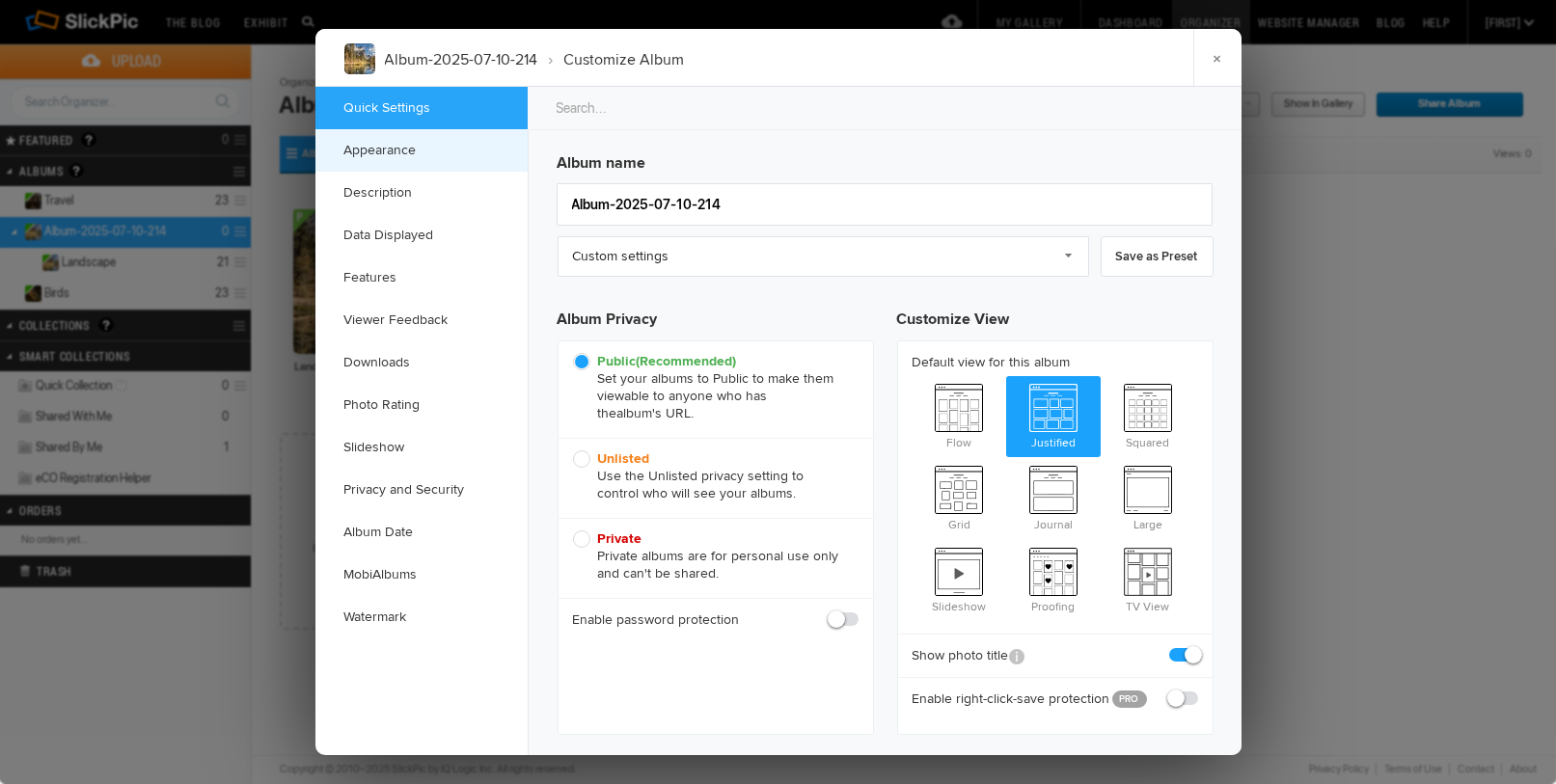 click on "Appearance" 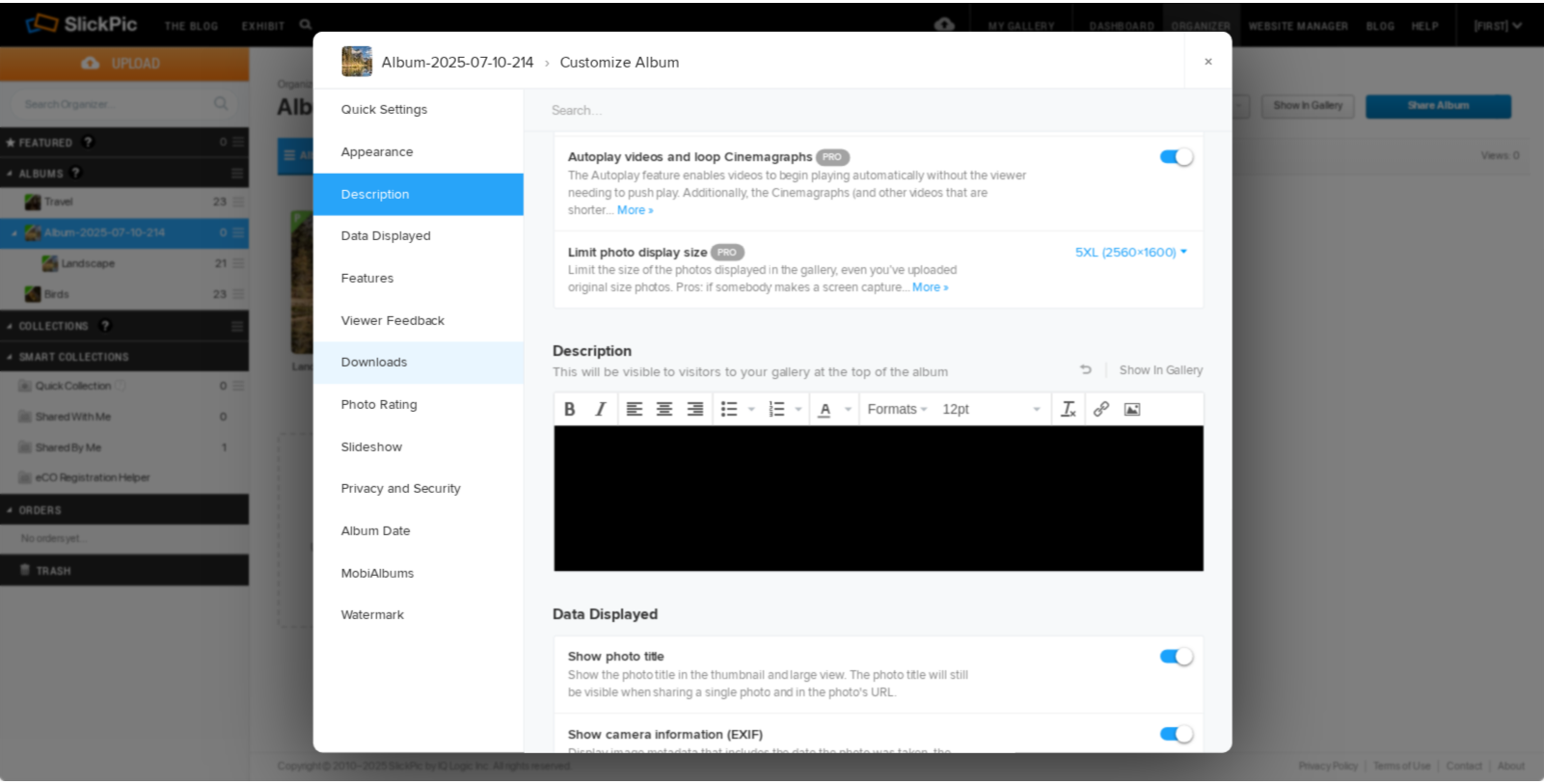 scroll, scrollTop: 1306, scrollLeft: 0, axis: vertical 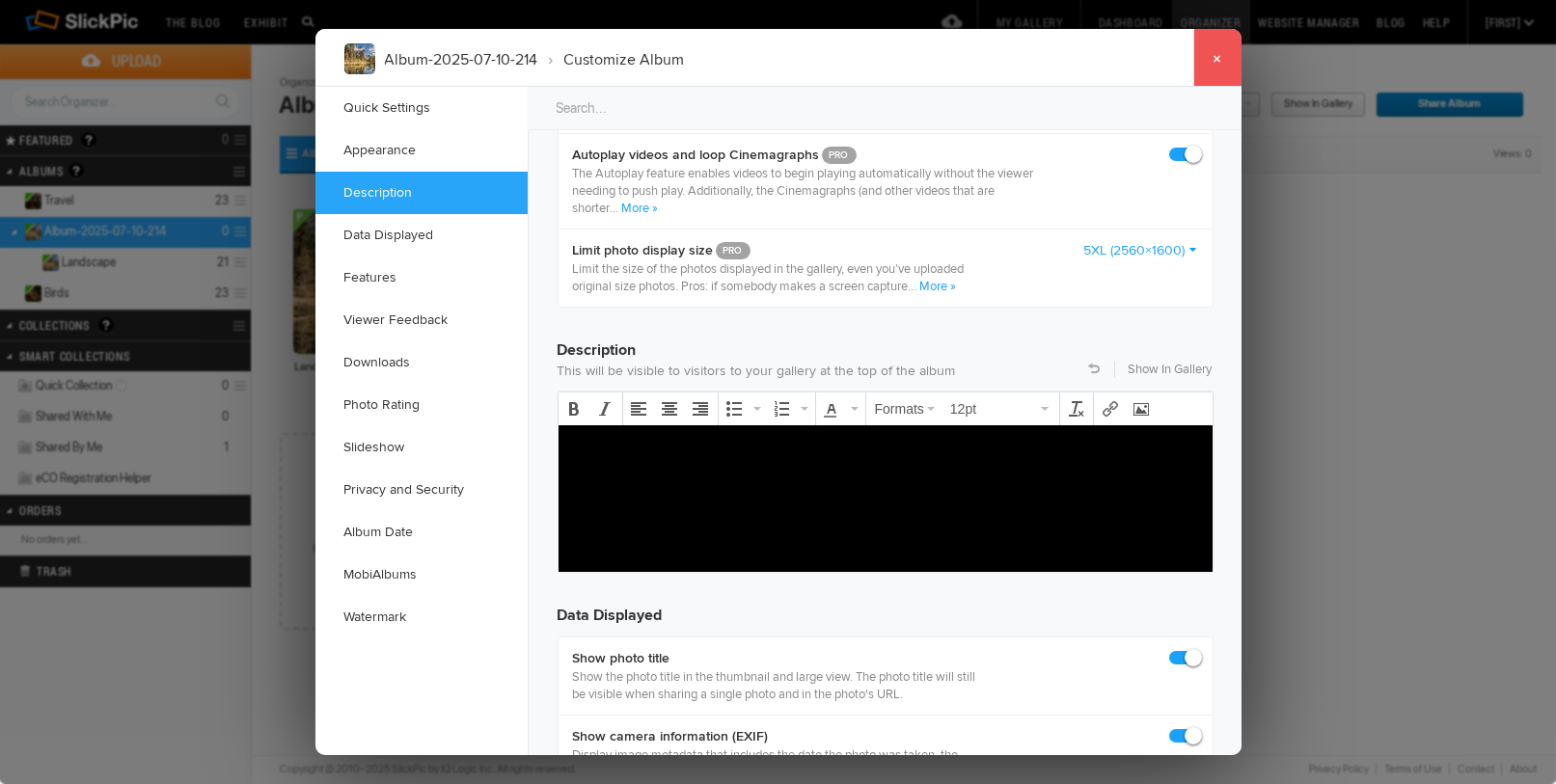 click on "×" 